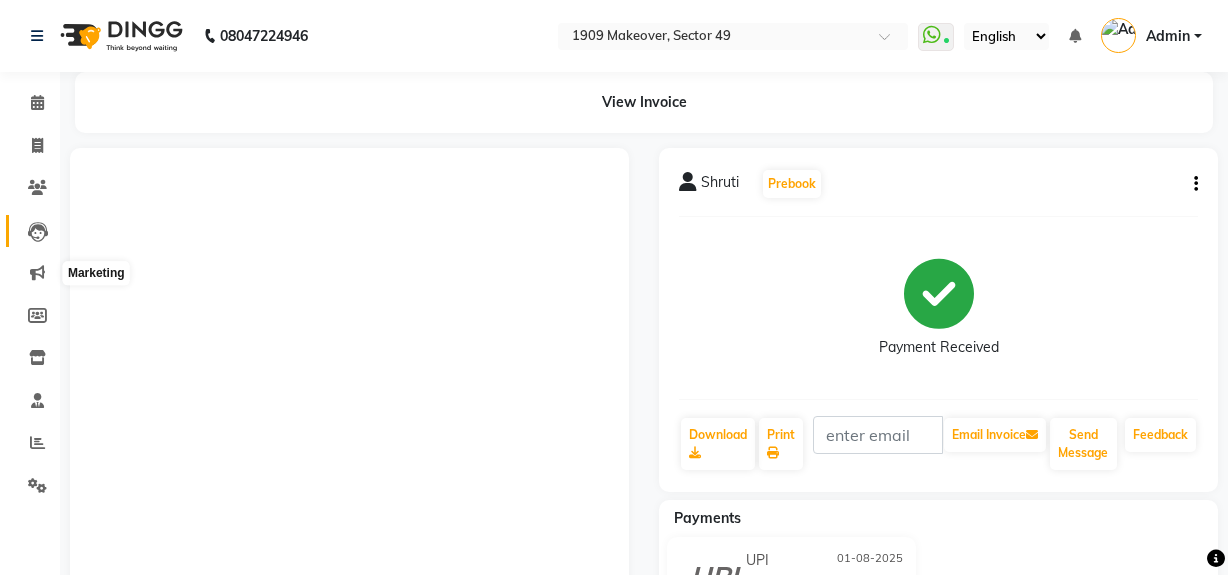 scroll, scrollTop: 0, scrollLeft: 0, axis: both 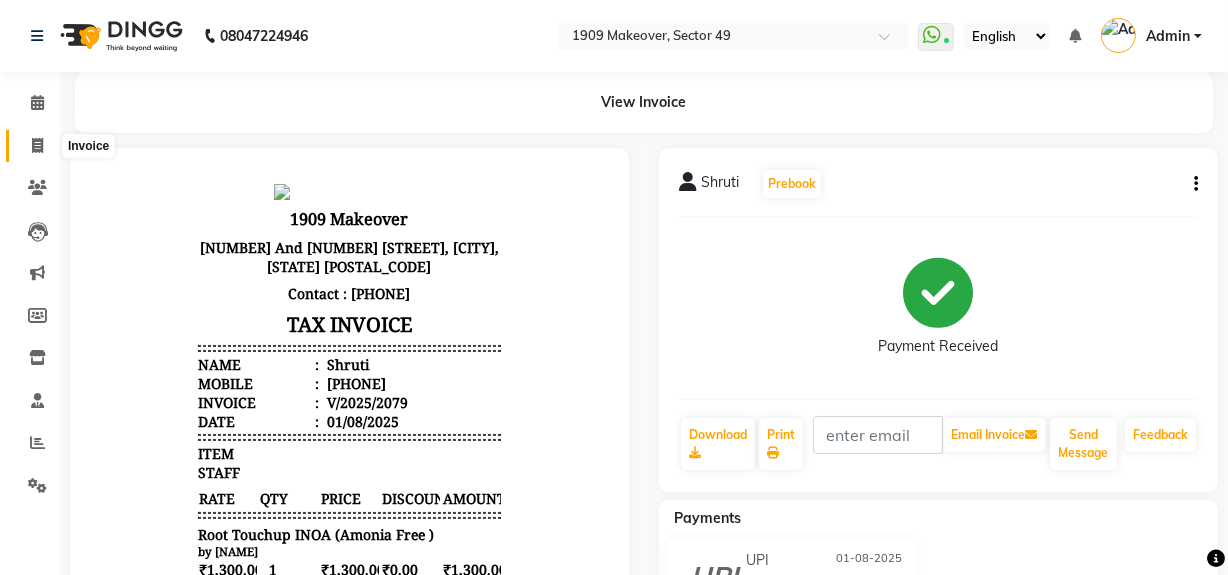 click 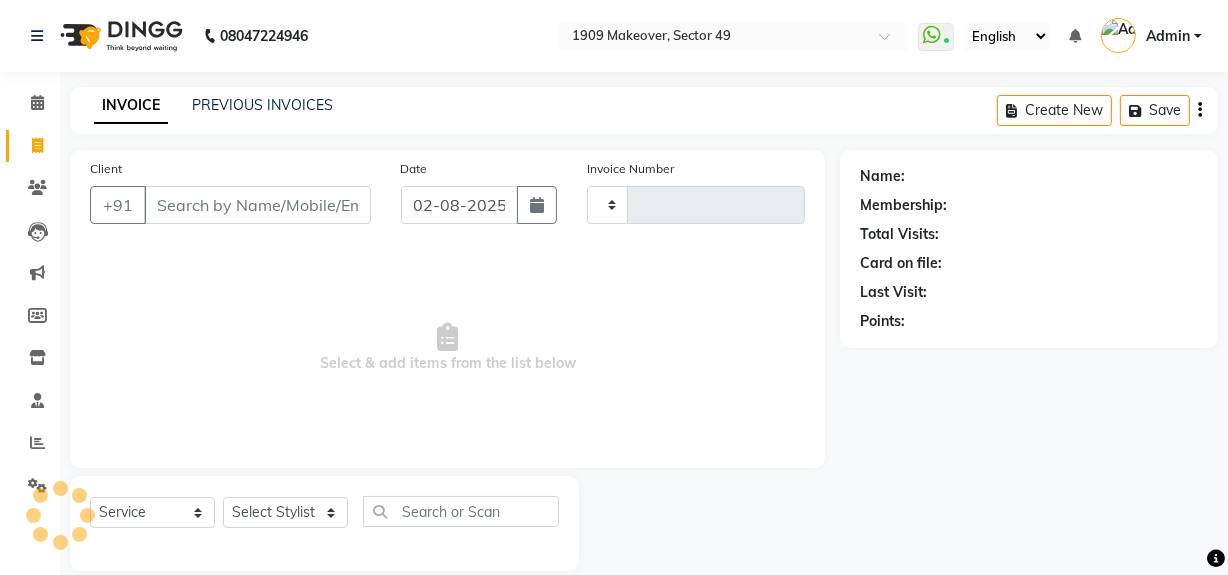 scroll, scrollTop: 26, scrollLeft: 0, axis: vertical 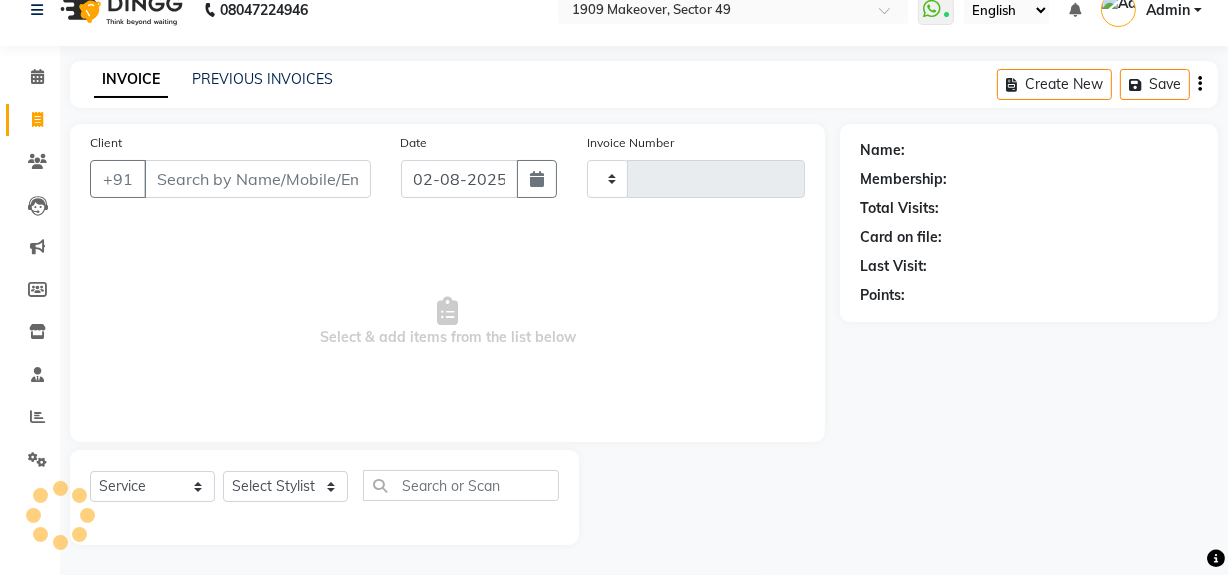 type on "1748" 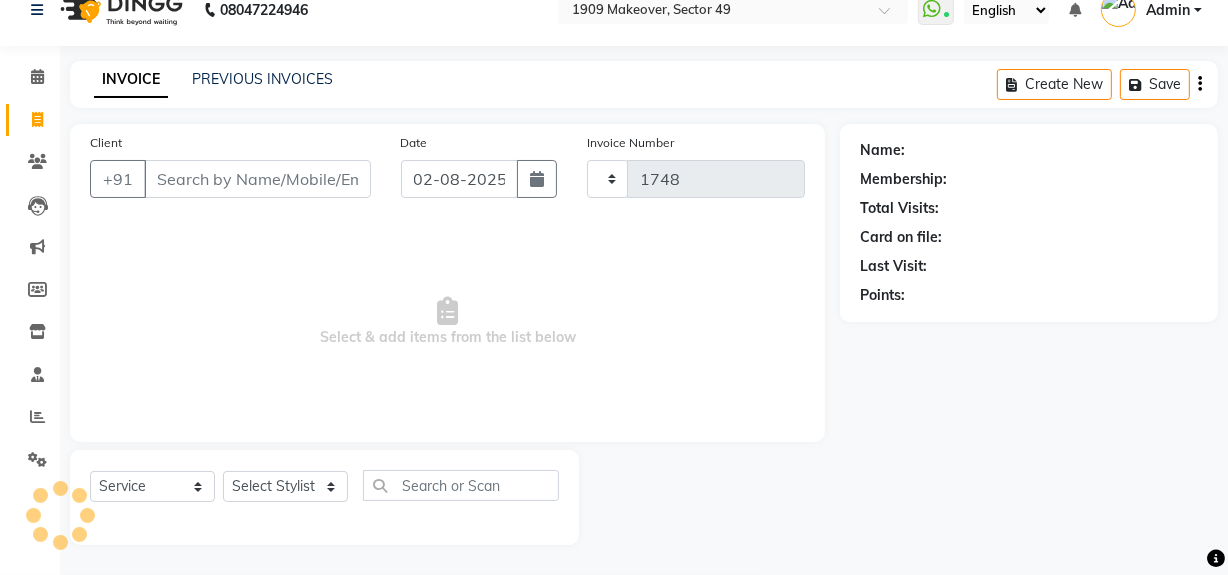 select on "6923" 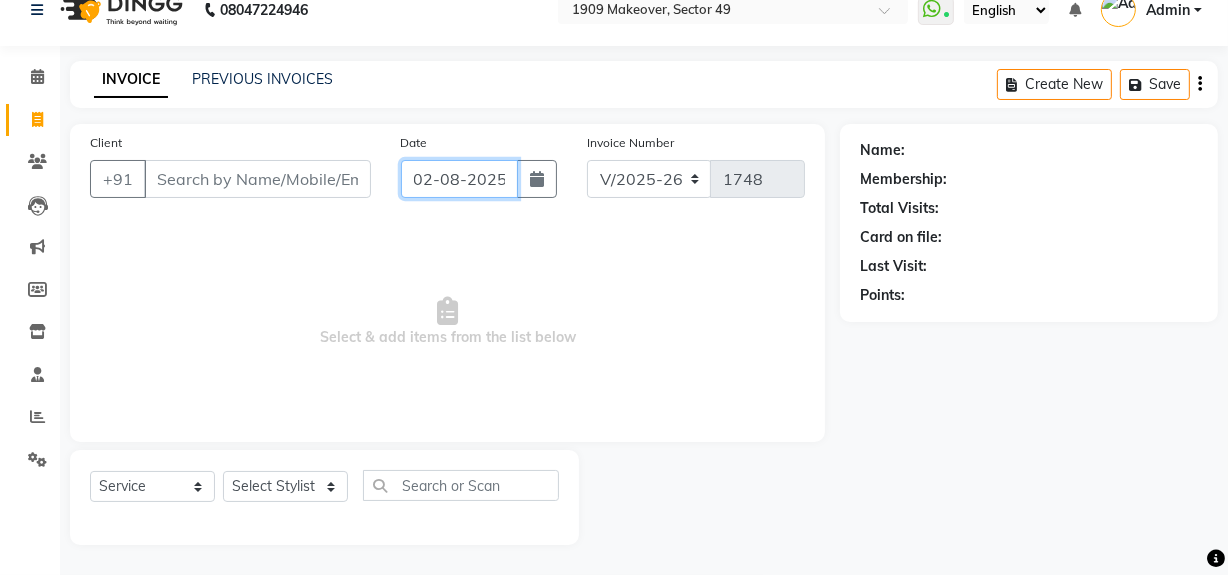 click on "02-08-2025" 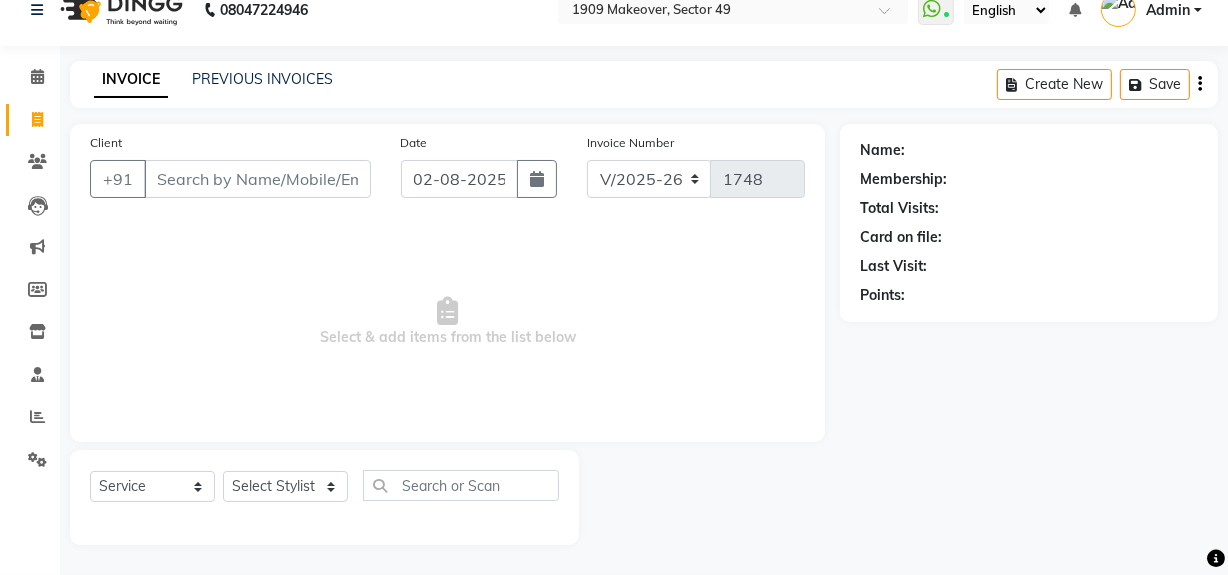 select on "8" 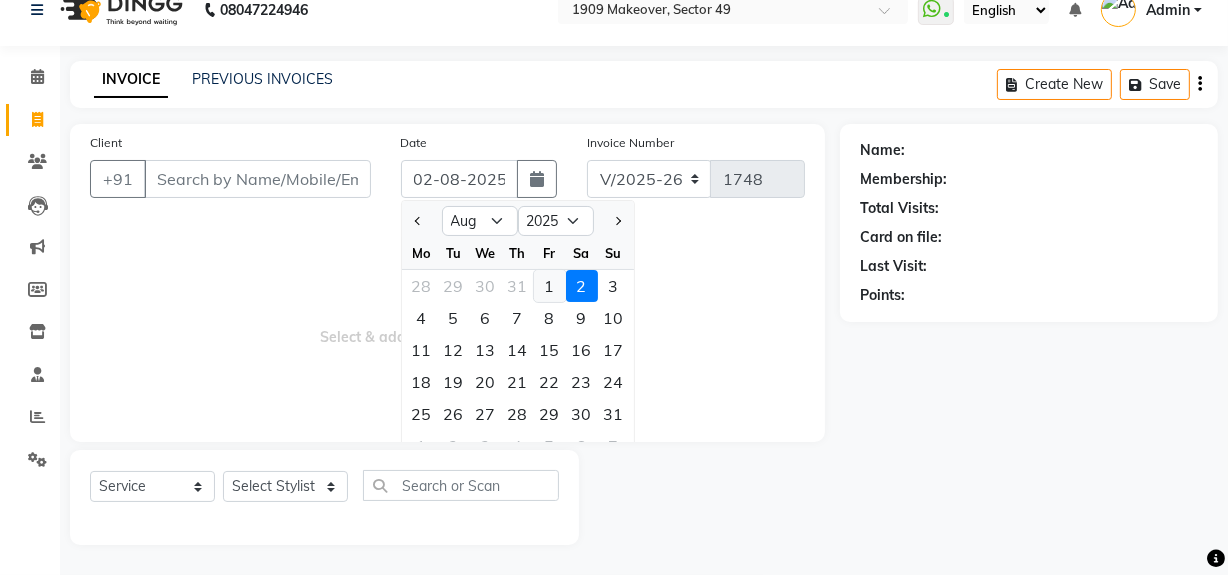 click on "1" 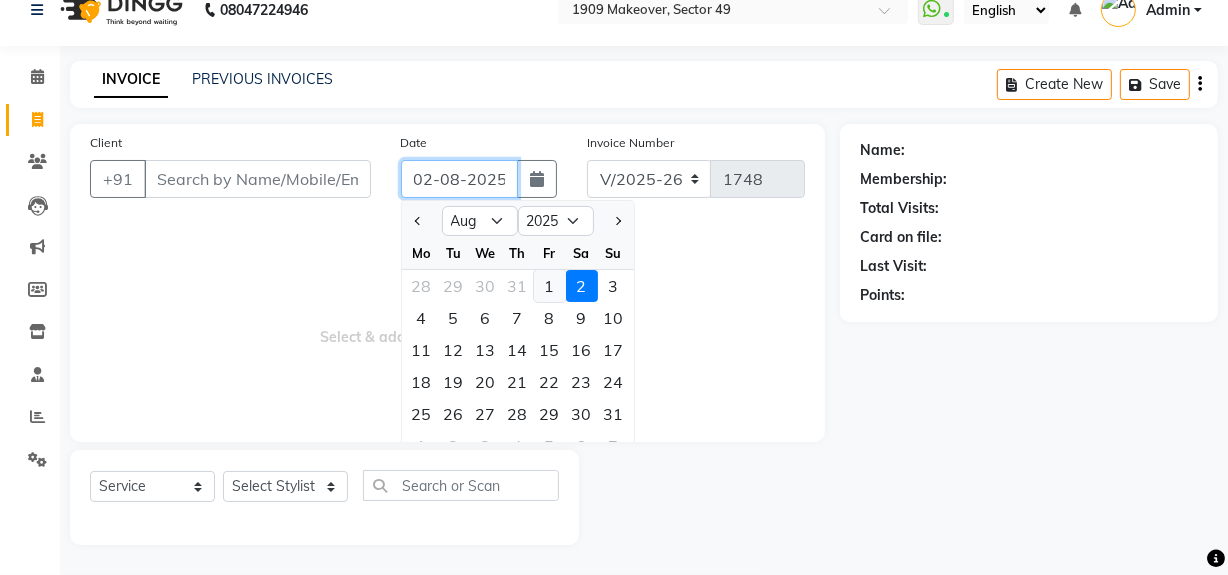 type on "01-08-2025" 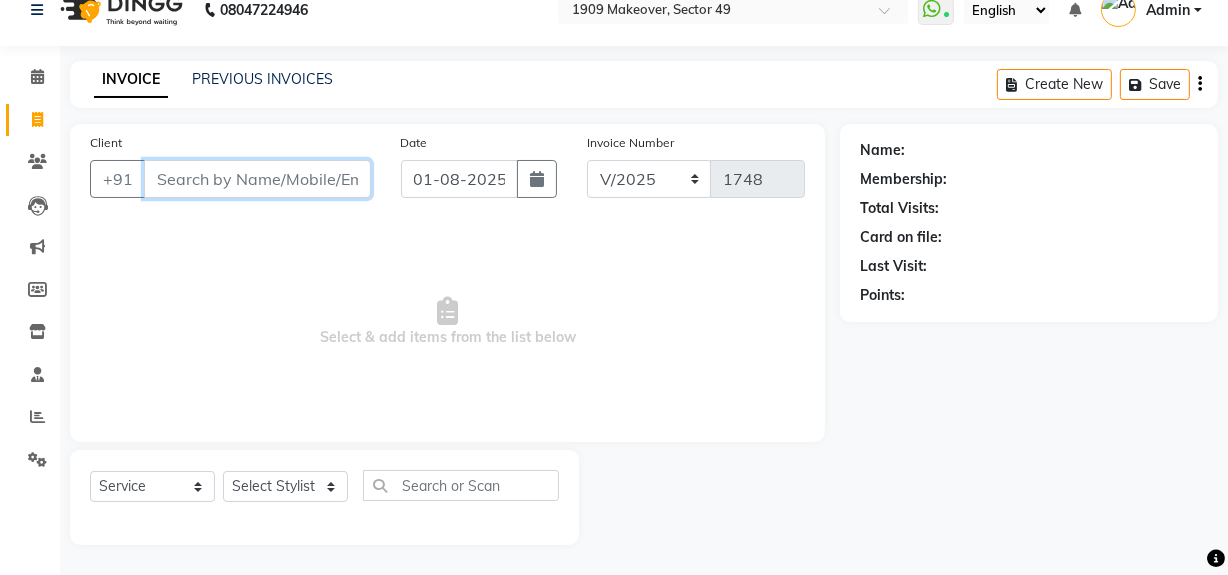click on "Client" at bounding box center [257, 179] 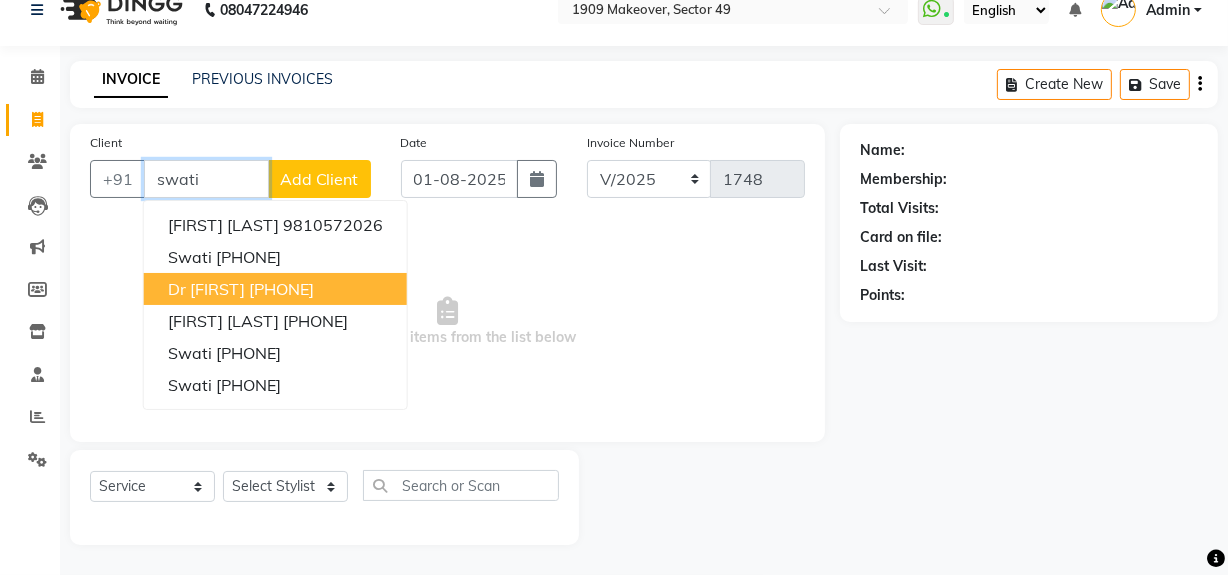 click on "[PHONE]" at bounding box center [281, 289] 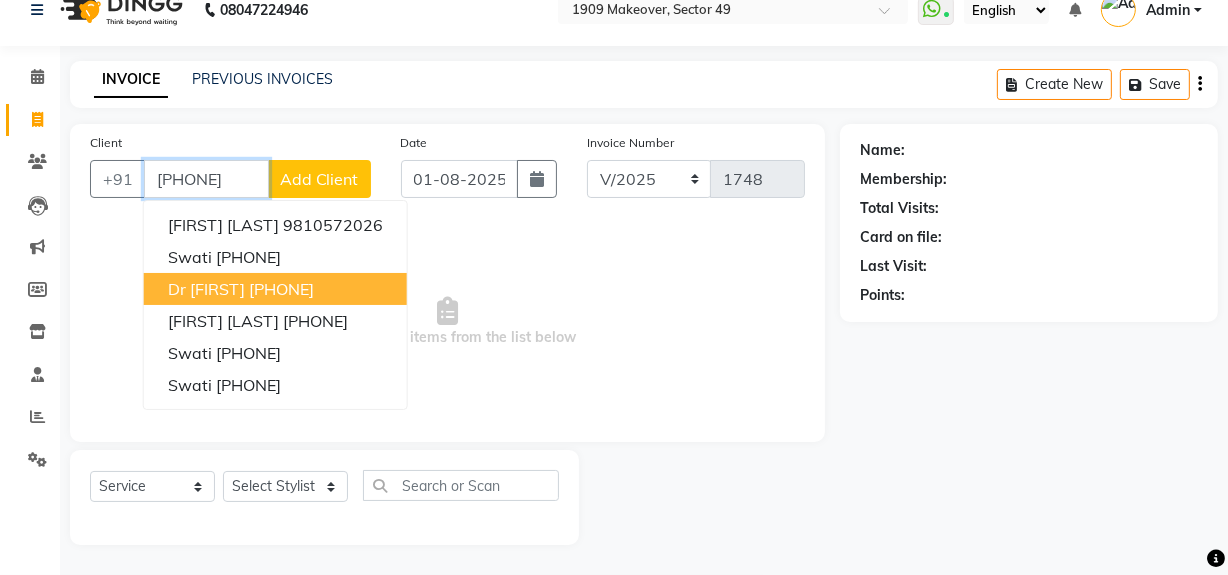 type on "[PHONE]" 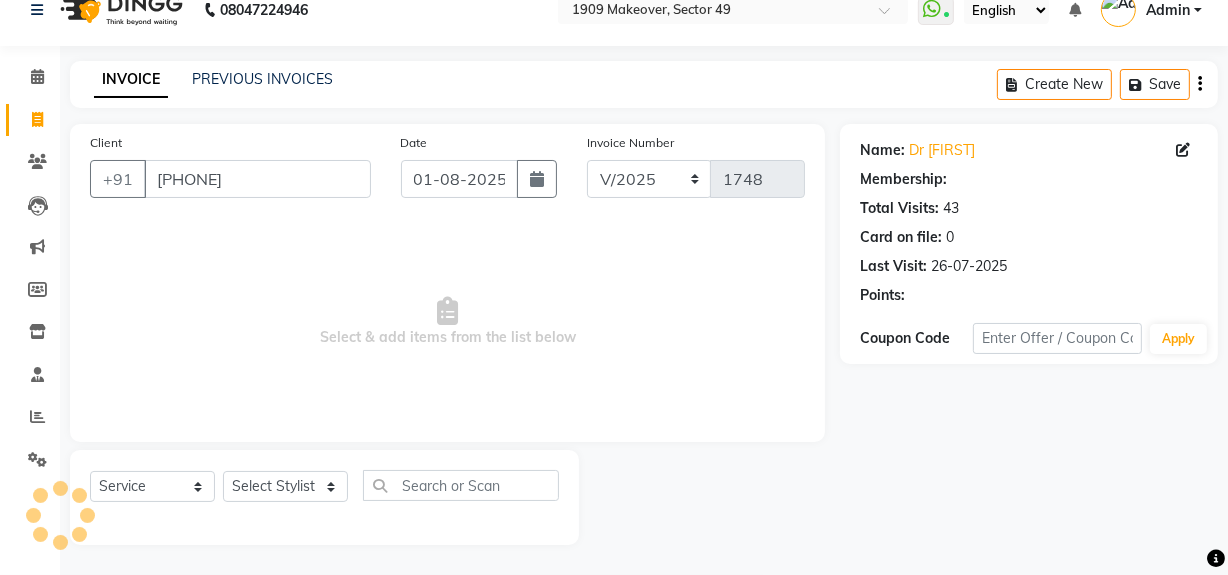select on "1: Object" 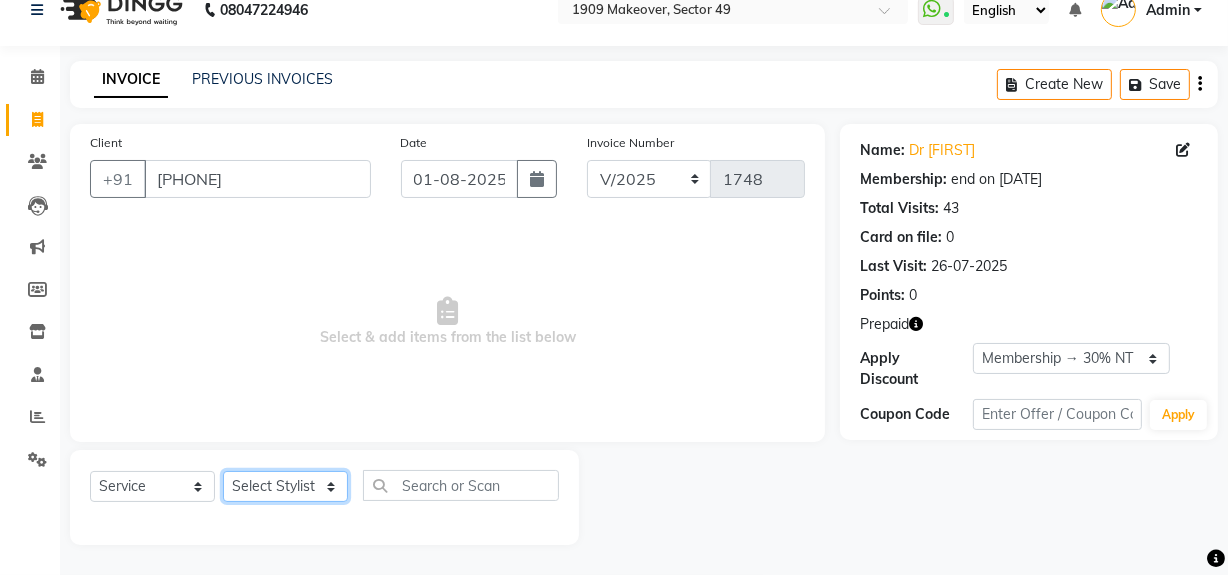 click on "Select Stylist Abdul Ahmed Arif Harun House Sale Jyoti Nisha Rehaan Ujjwal Umesh Veer vikram mehta Vishal" 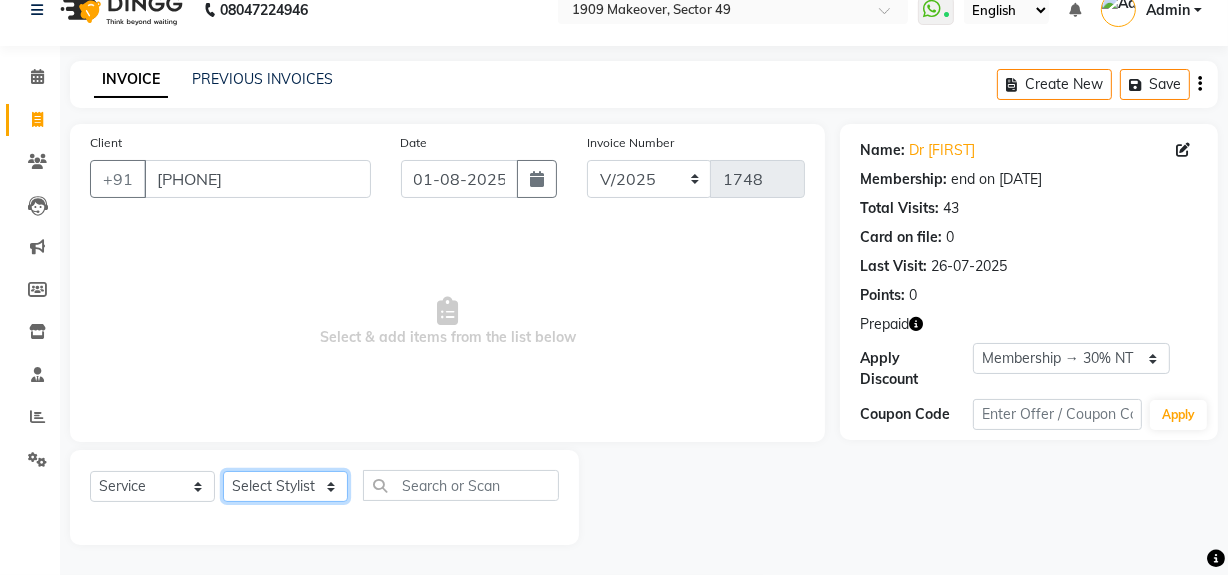 select on "57119" 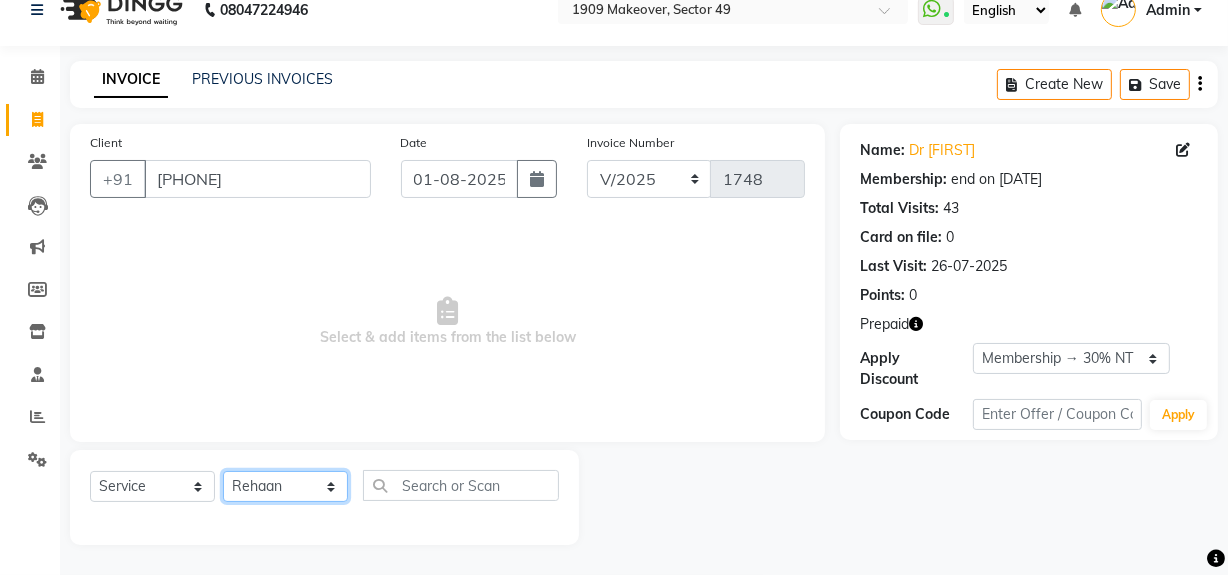 click on "Select Stylist Abdul Ahmed Arif Harun House Sale Jyoti Nisha Rehaan Ujjwal Umesh Veer vikram mehta Vishal" 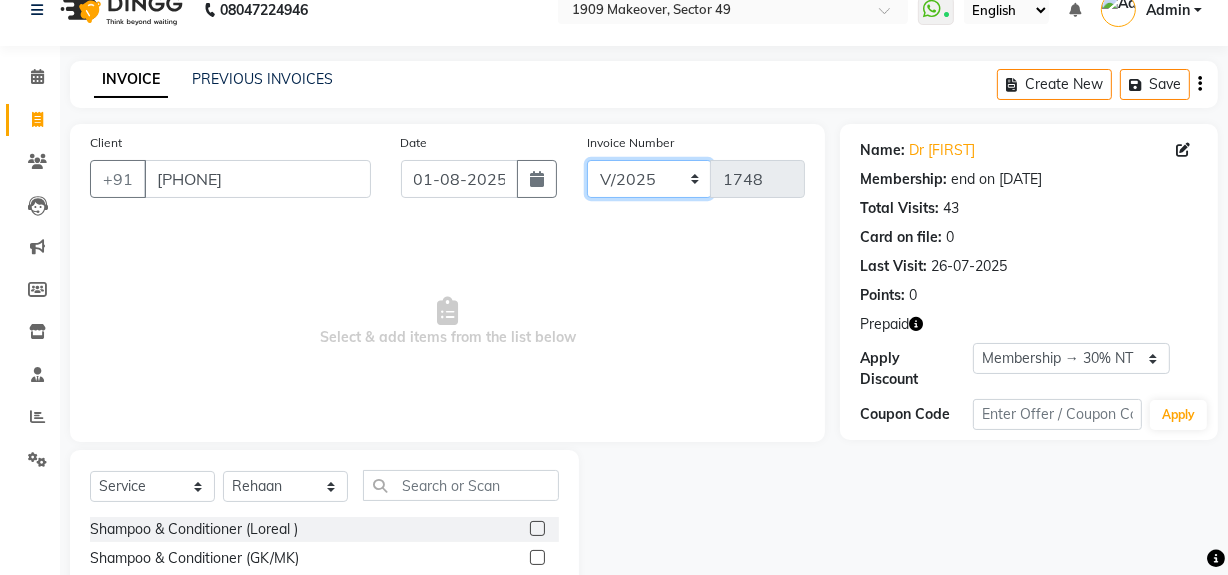 click on "V/2025 V/2025-26" 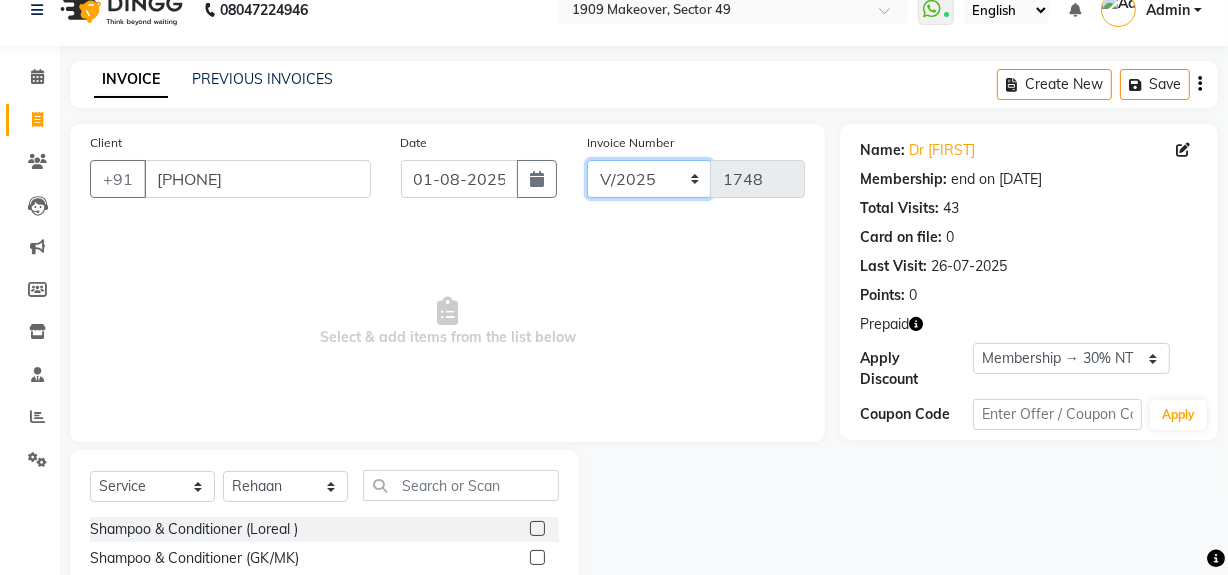 click on "V/2025 V/2025-26" 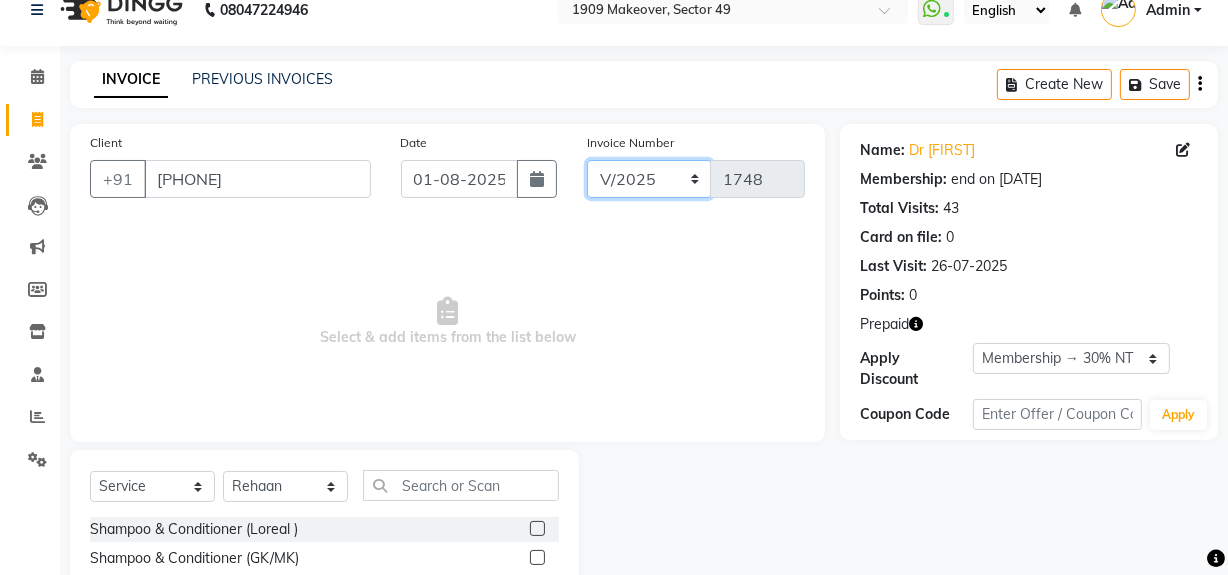 click on "V/2025 V/2025-26" 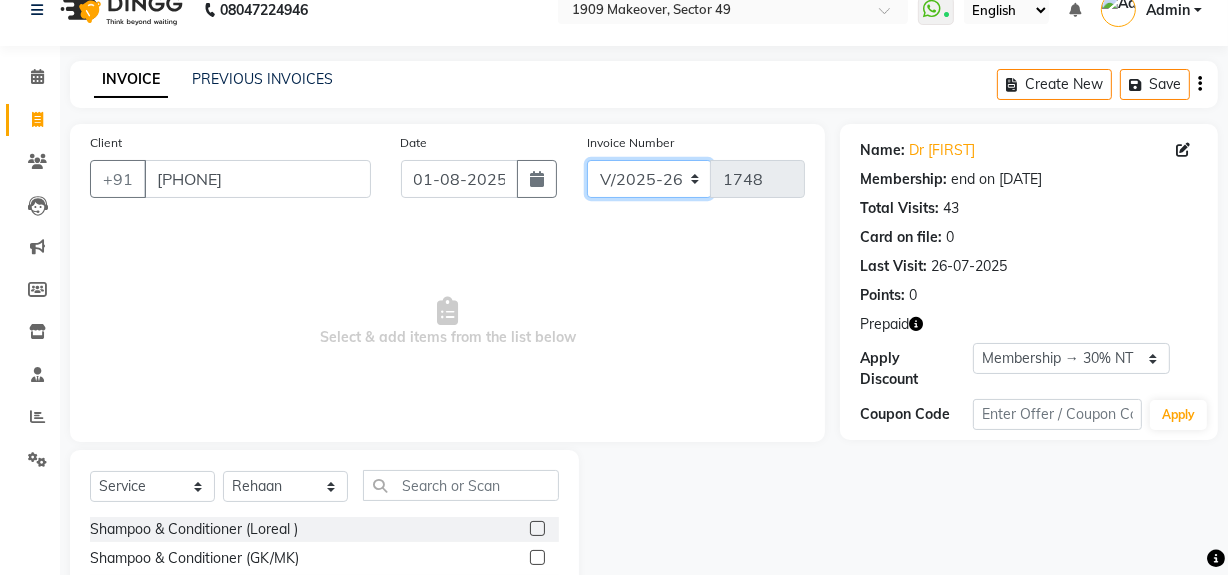 click on "V/2025 V/2025-26" 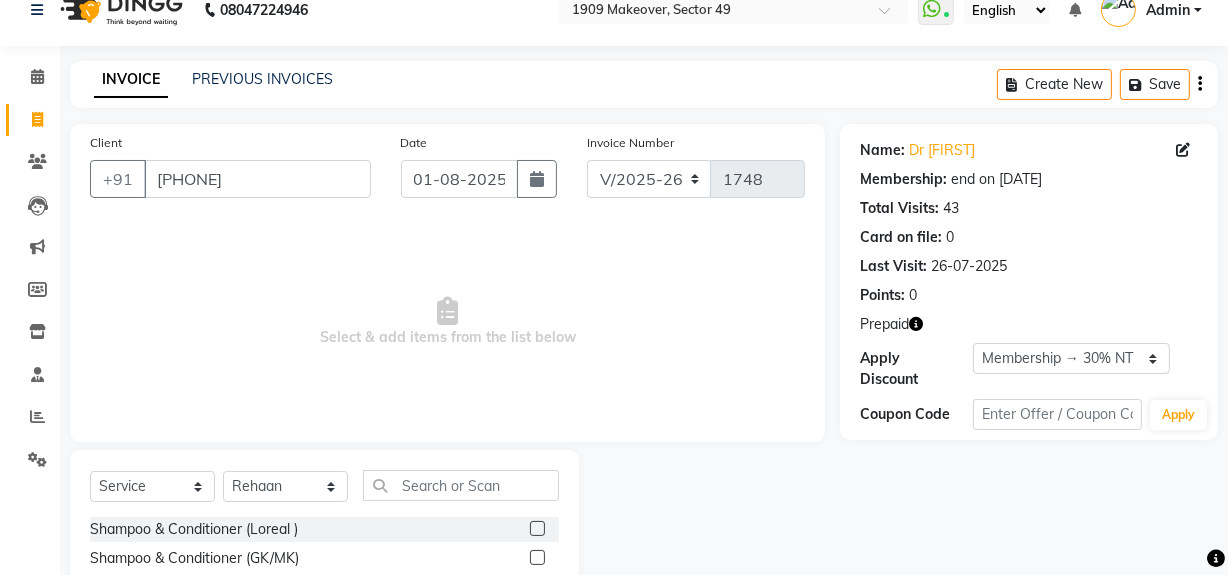 click 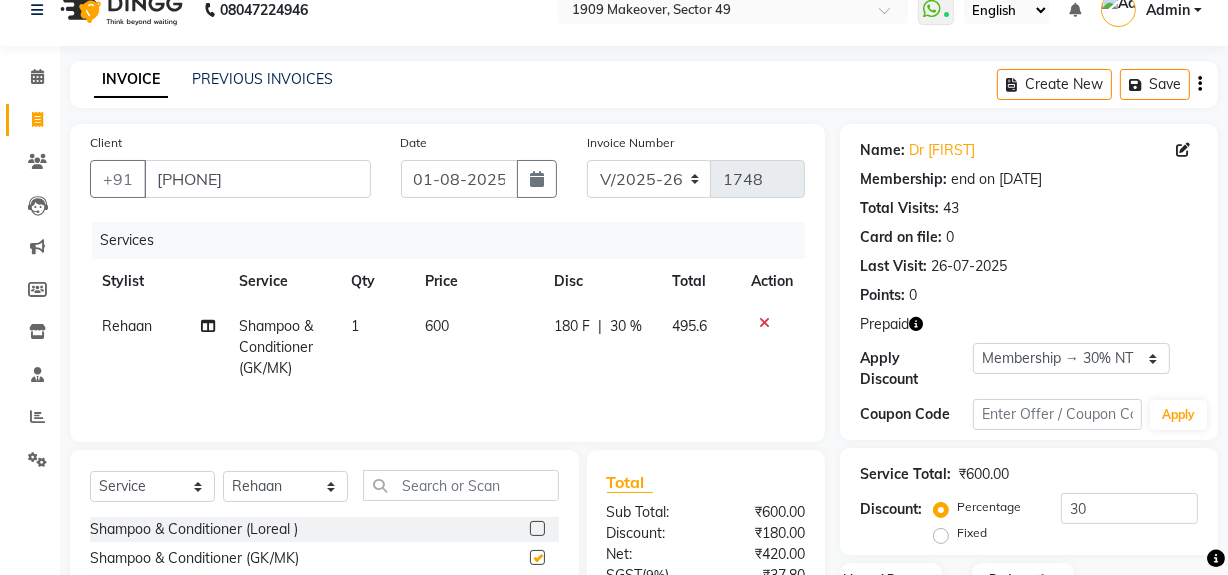 checkbox on "false" 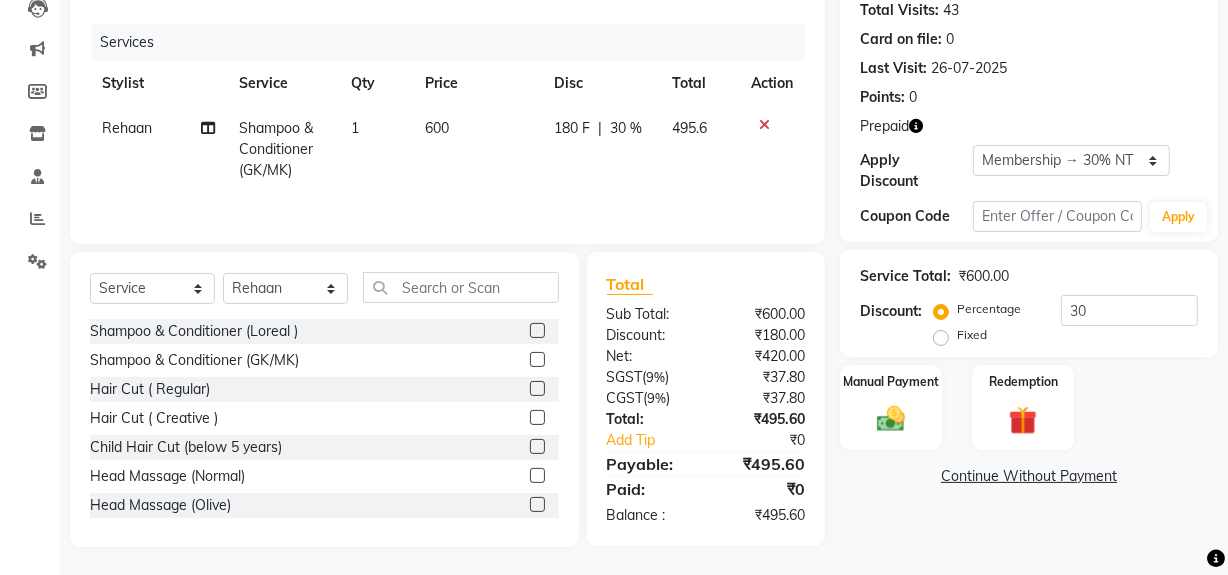 scroll, scrollTop: 226, scrollLeft: 0, axis: vertical 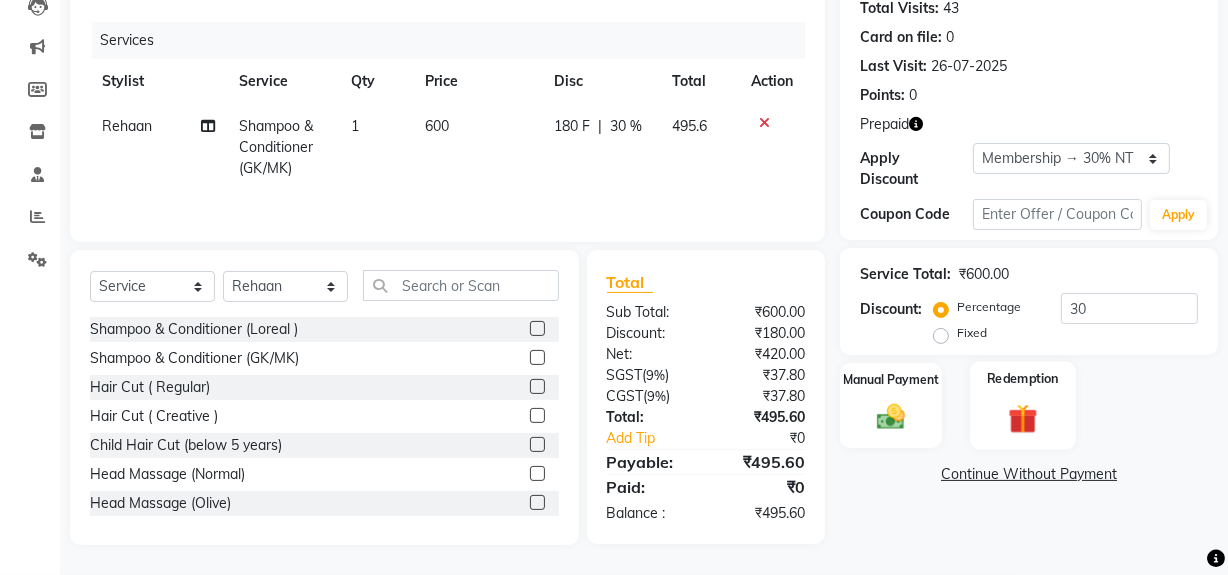 click 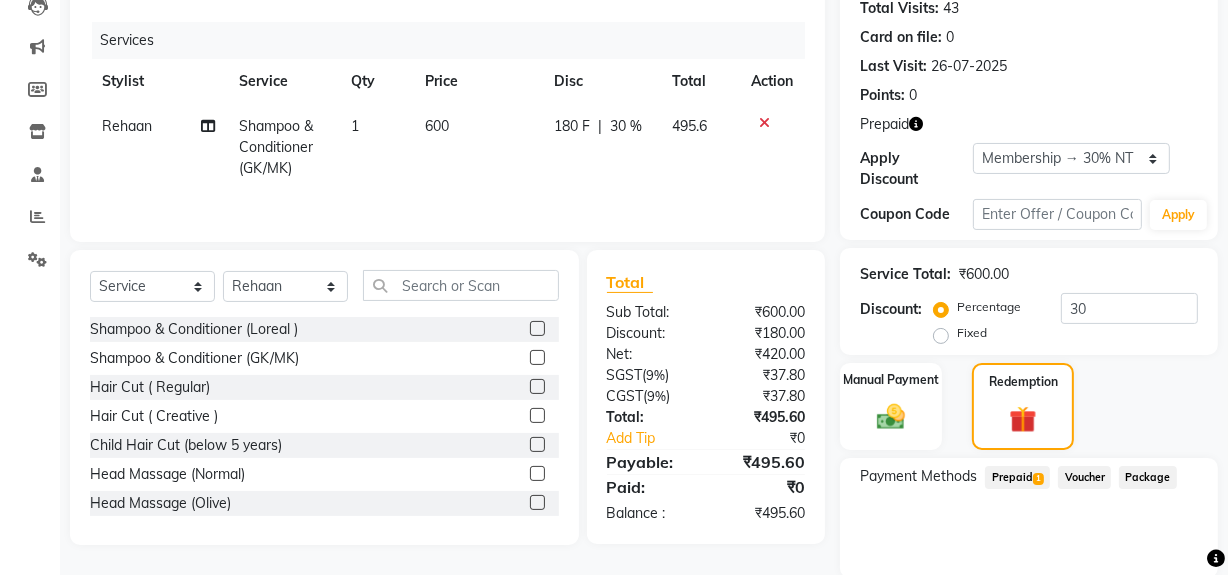 click on "Prepaid  1" 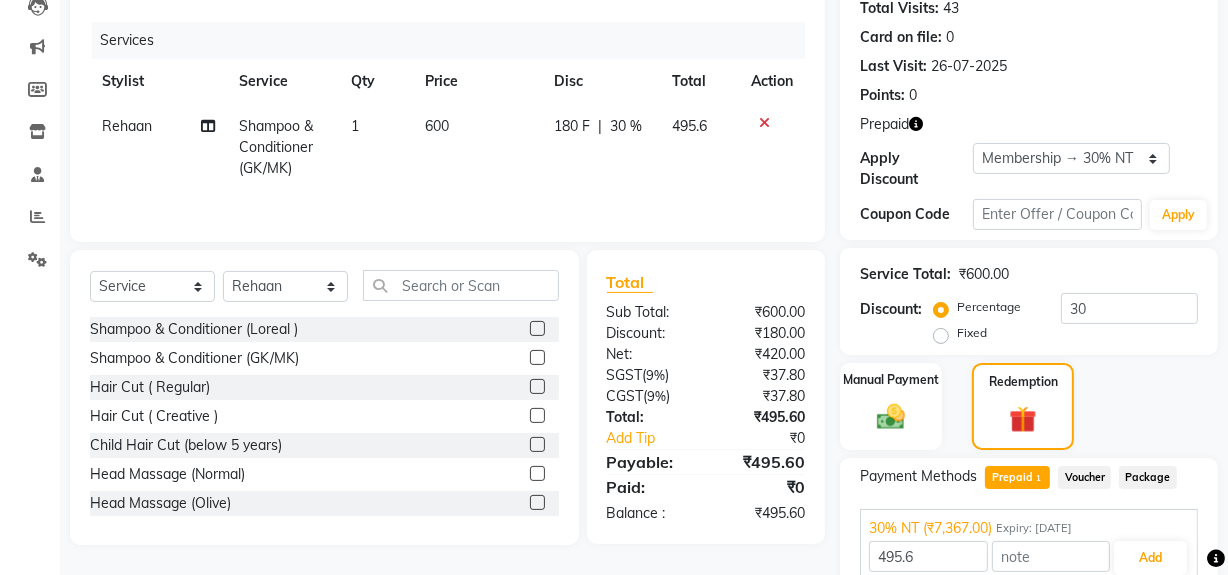 scroll, scrollTop: 314, scrollLeft: 0, axis: vertical 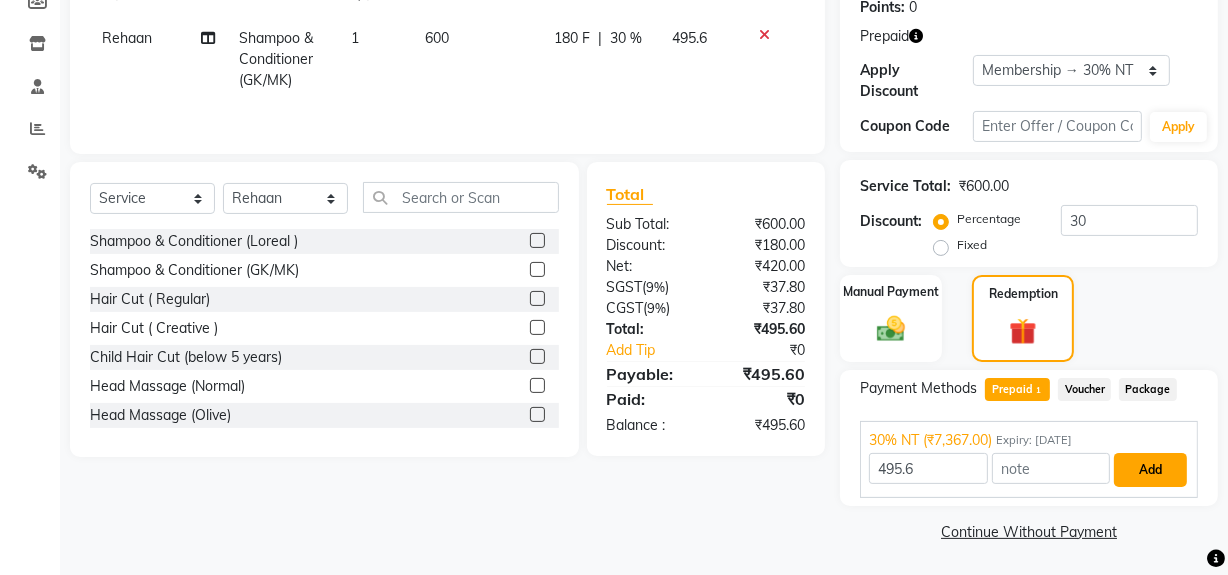 click on "Add" at bounding box center [1150, 470] 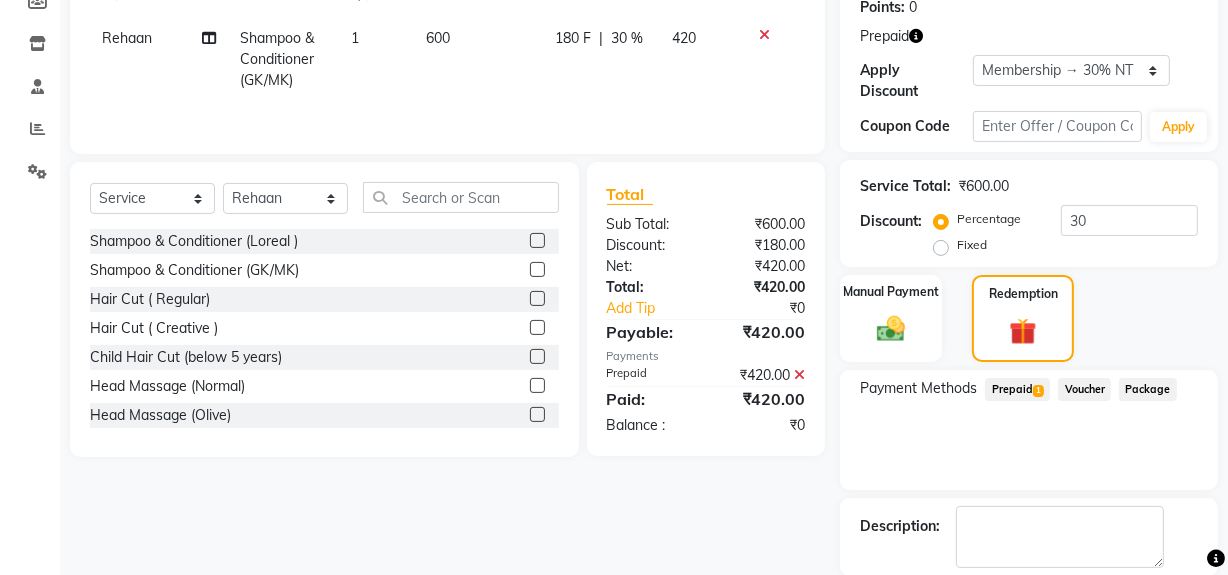 scroll, scrollTop: 411, scrollLeft: 0, axis: vertical 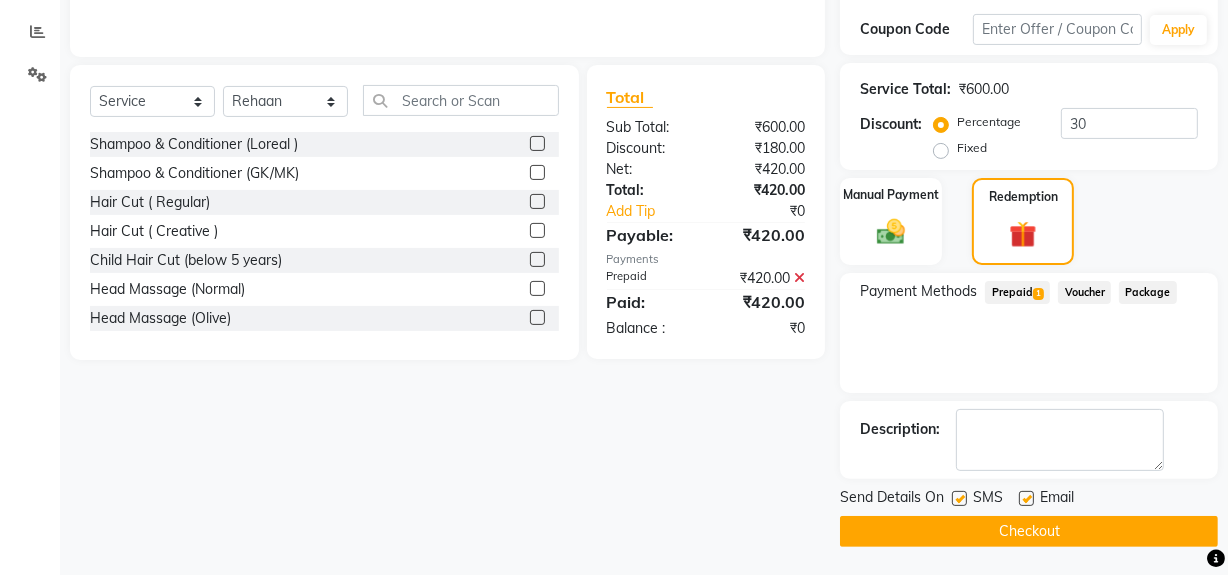 click on "Checkout" 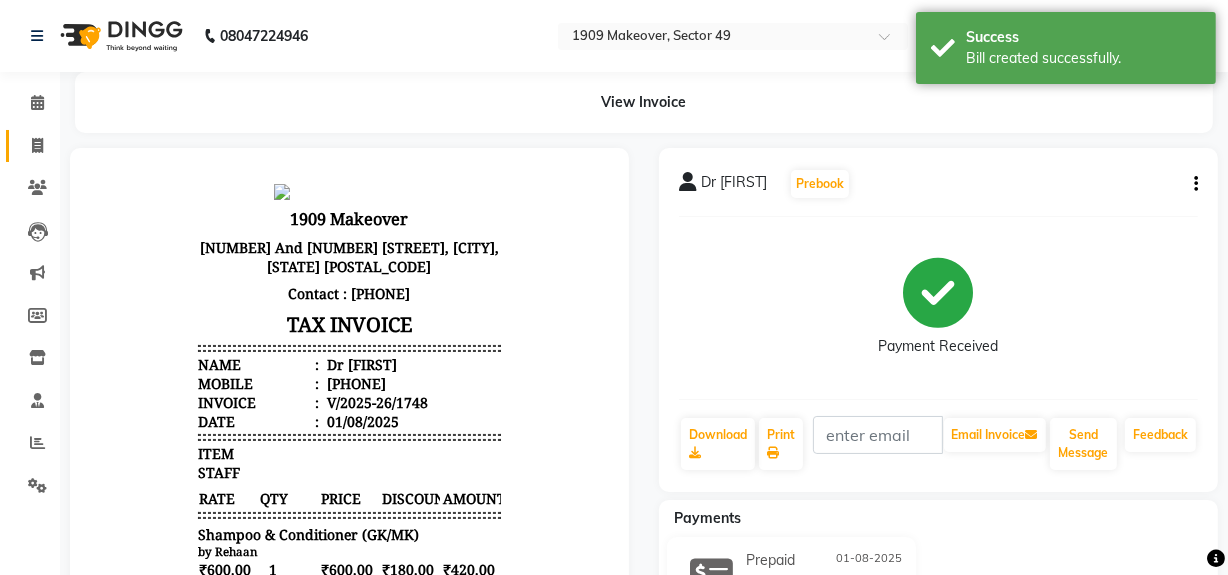 scroll, scrollTop: 0, scrollLeft: 0, axis: both 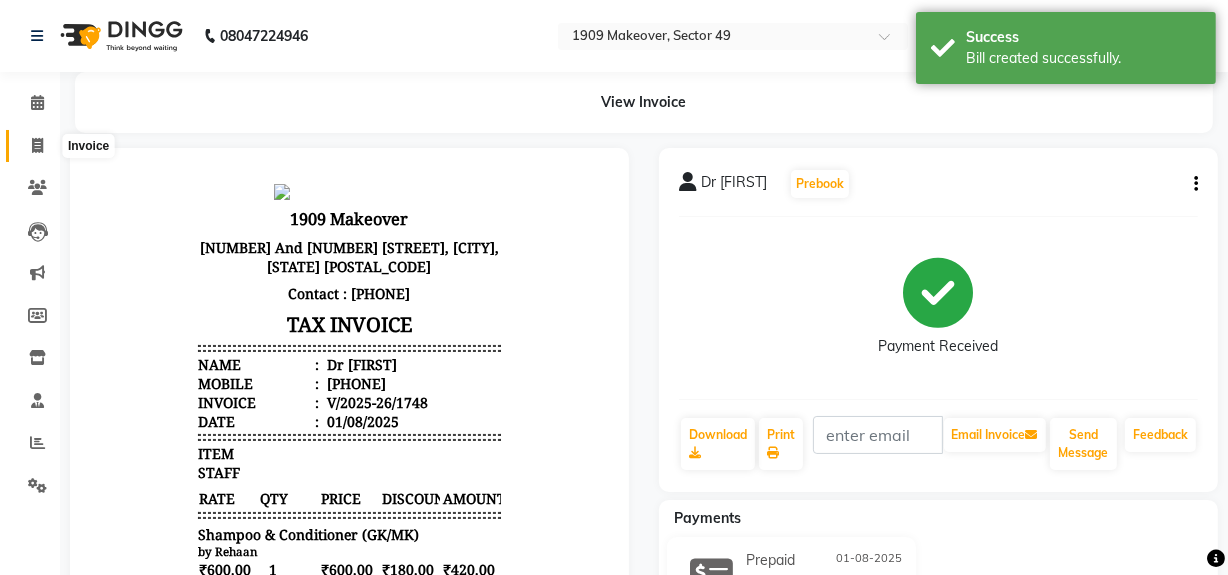 click 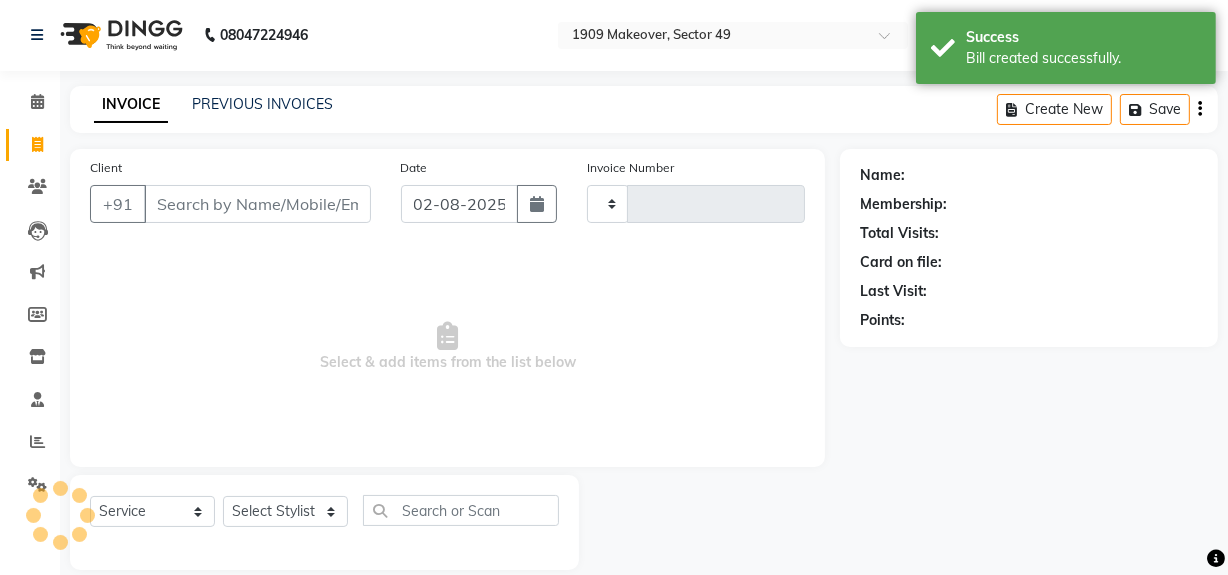 type on "1749" 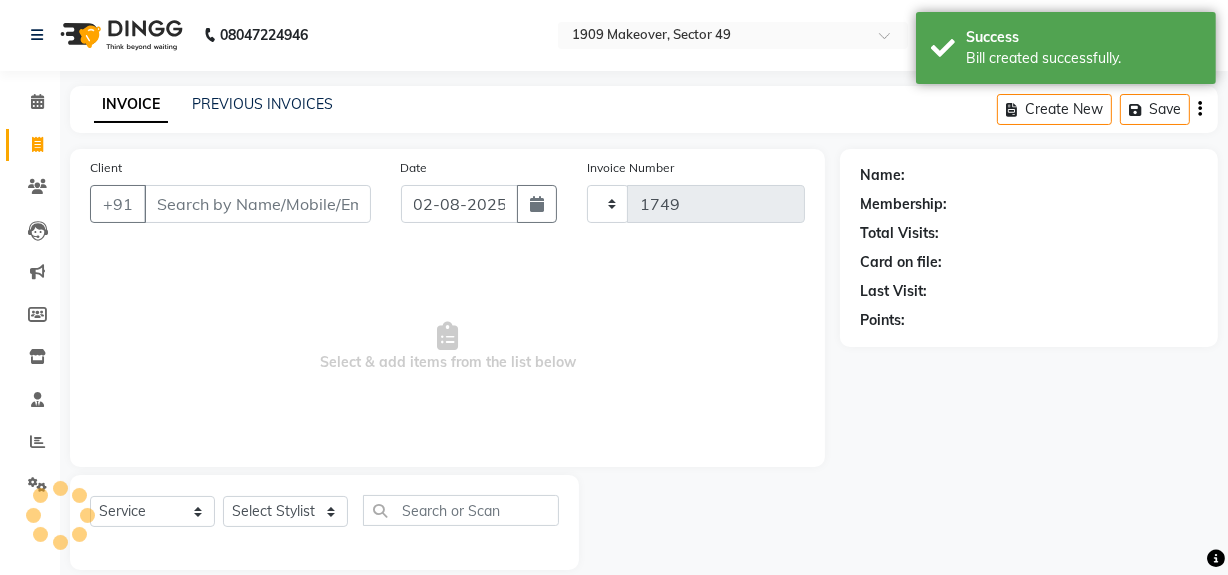 scroll, scrollTop: 26, scrollLeft: 0, axis: vertical 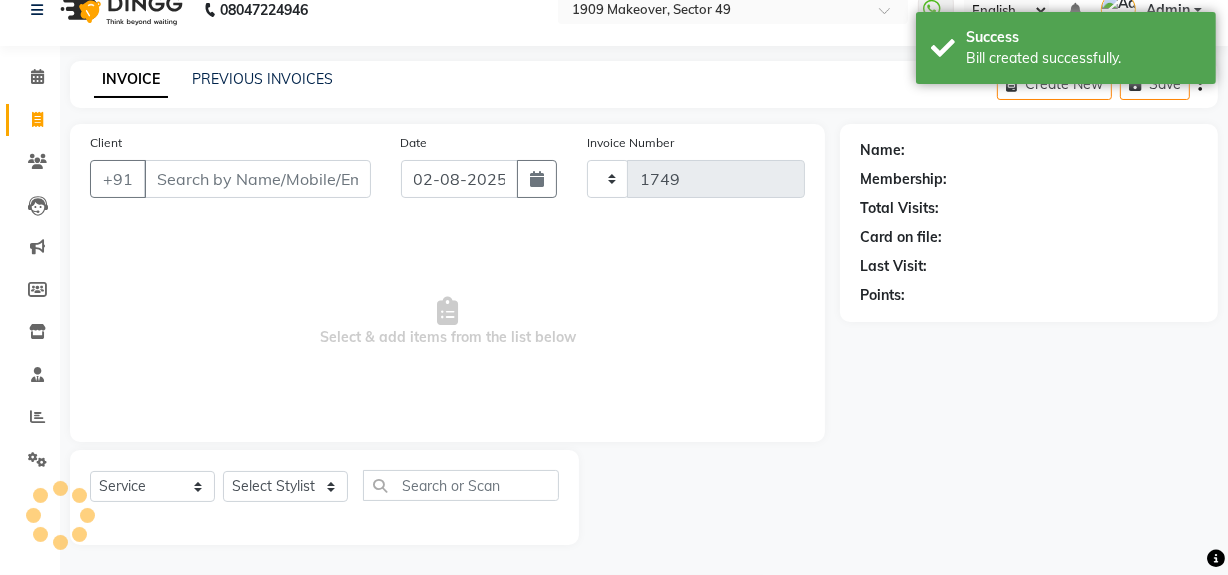 select on "6923" 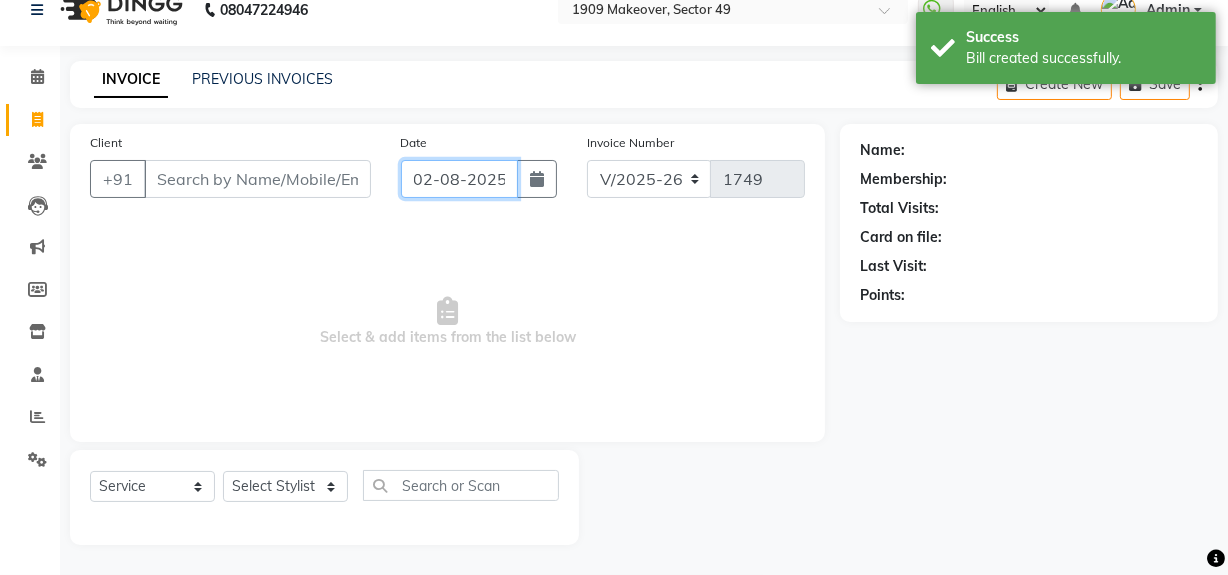 click on "02-08-2025" 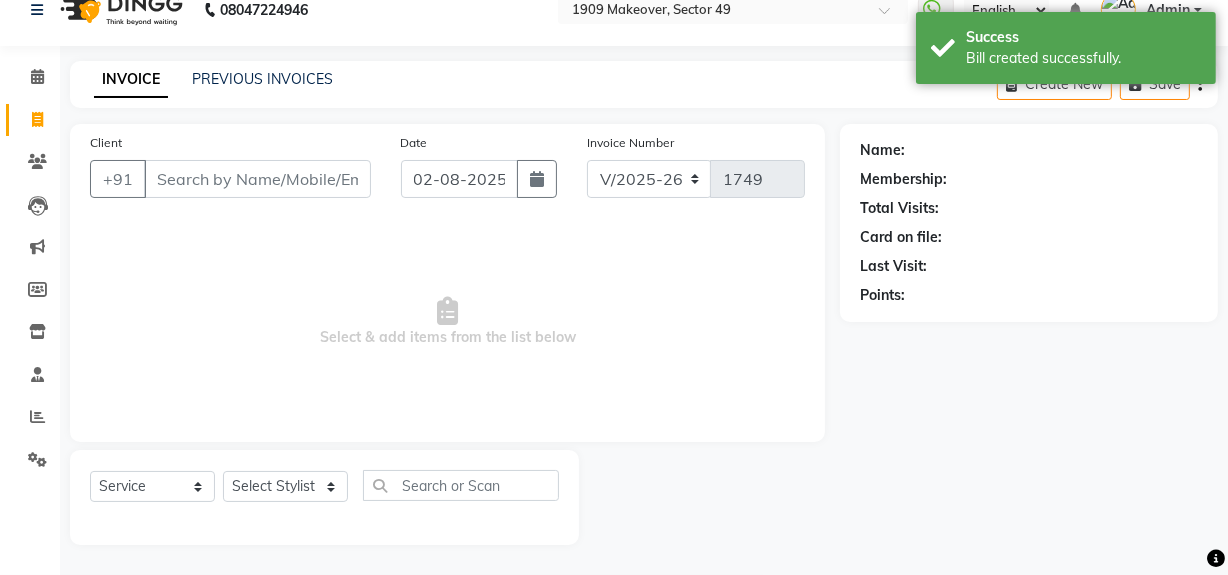 select on "8" 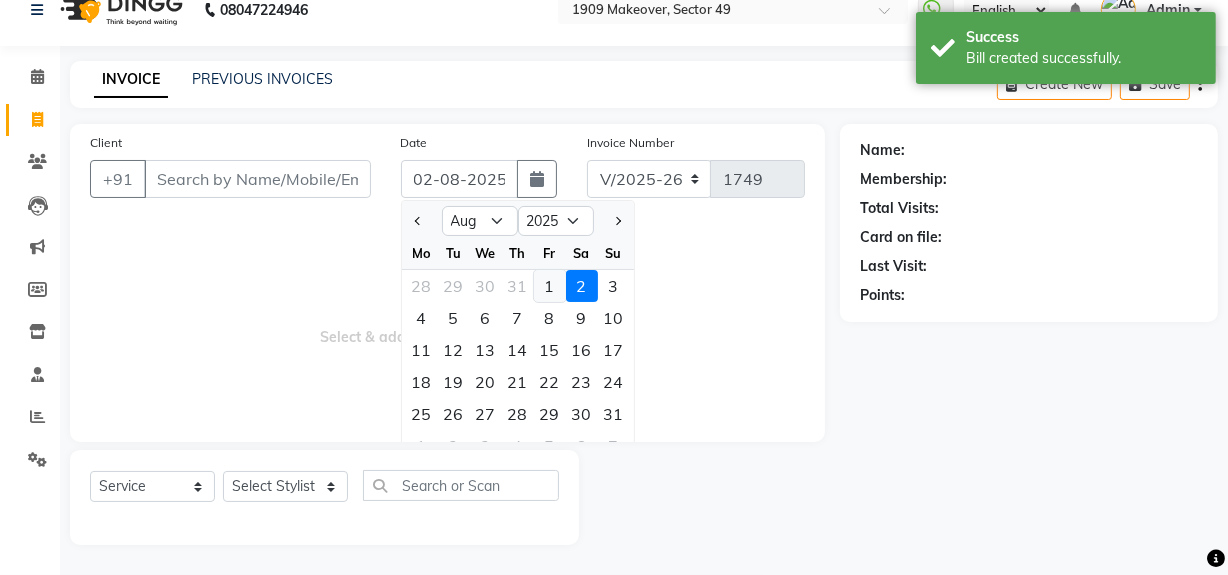 click on "1" 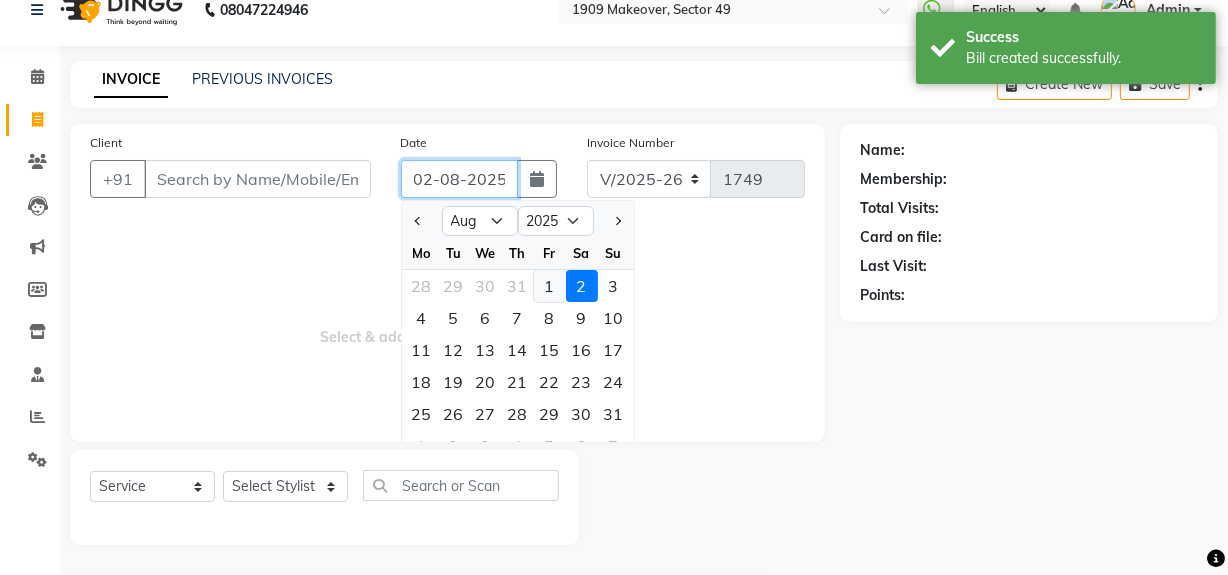 type on "01-08-2025" 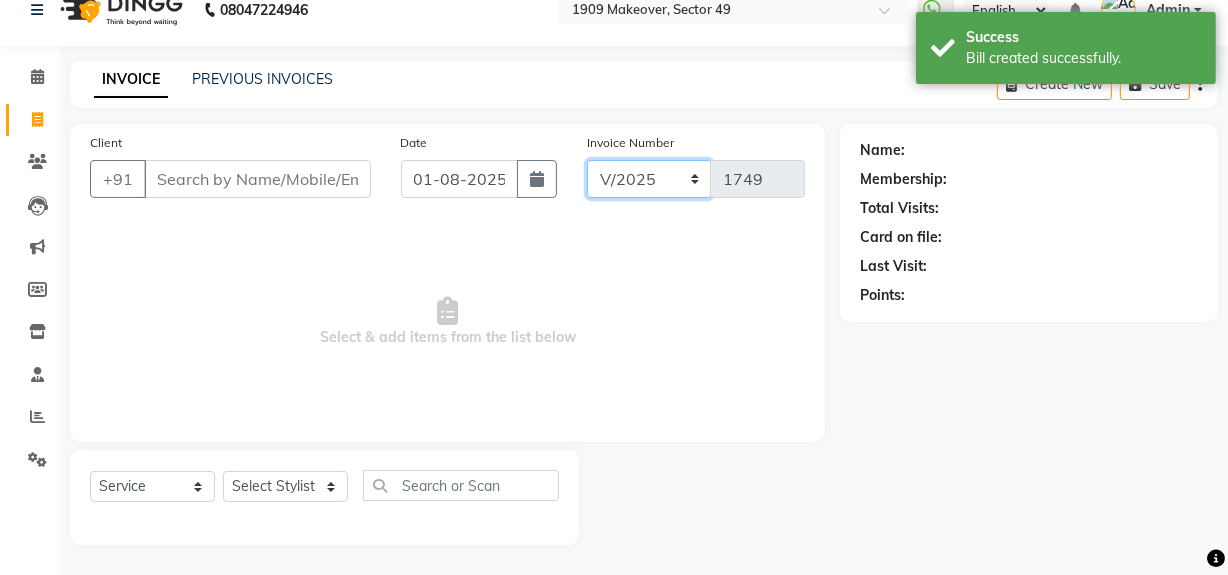 click on "V/2025 V/2025-26" 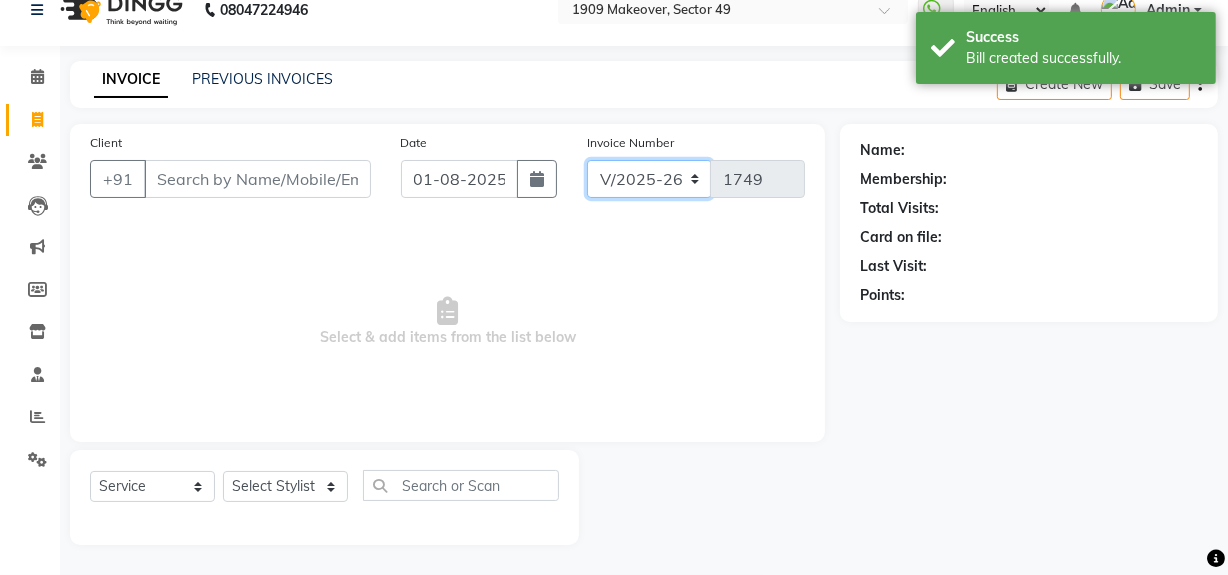 click on "V/2025 V/2025-26" 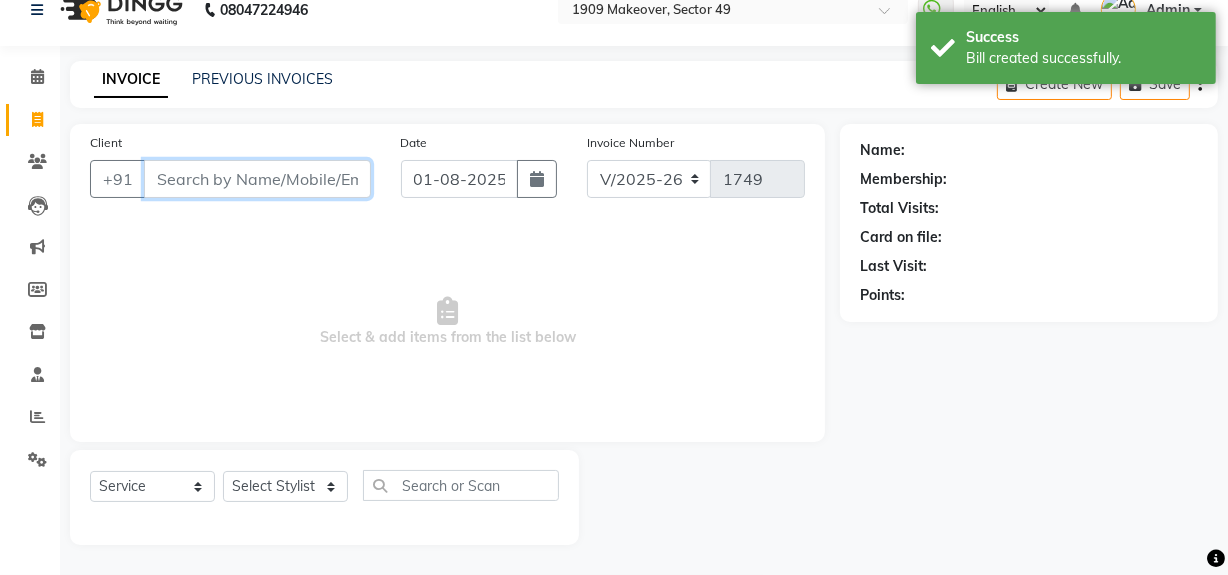 click on "Client" at bounding box center (257, 179) 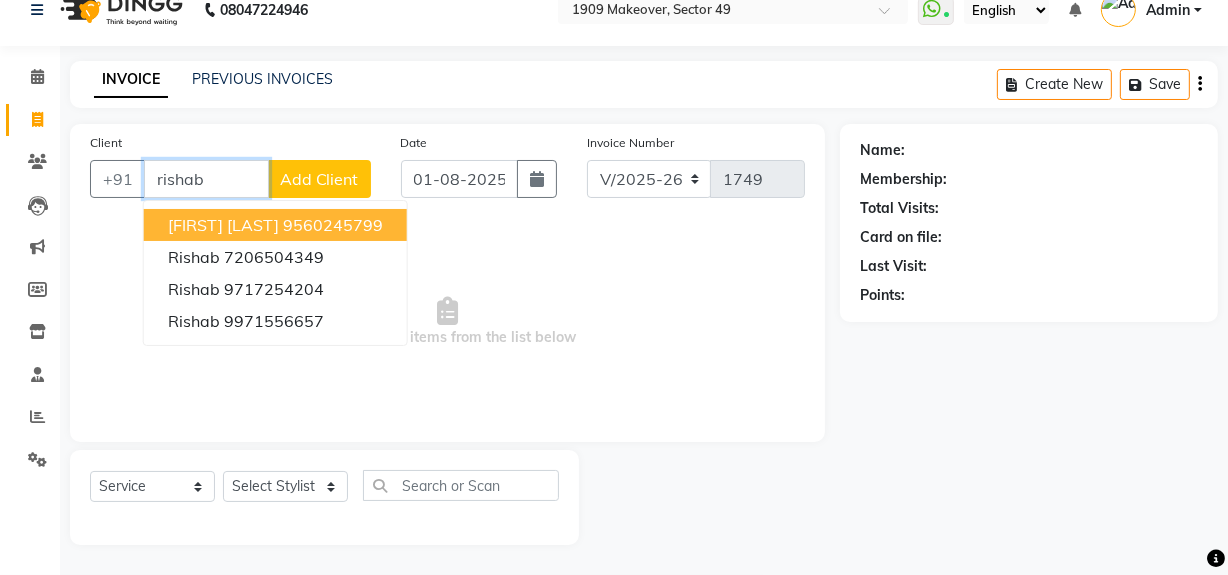 click on "9560245799" at bounding box center [333, 225] 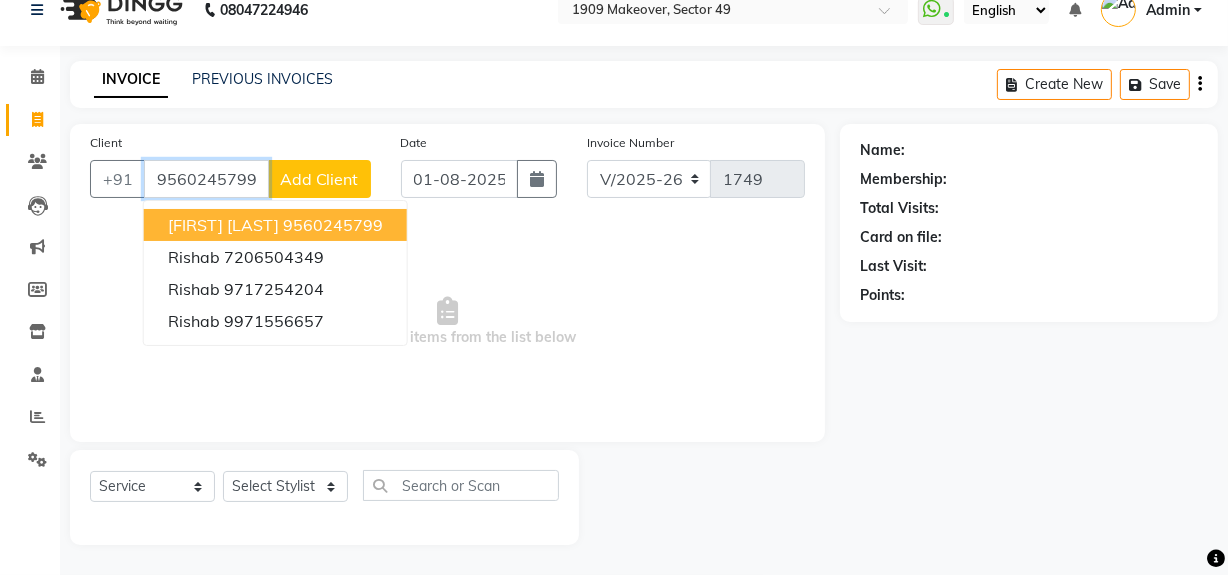 type on "9560245799" 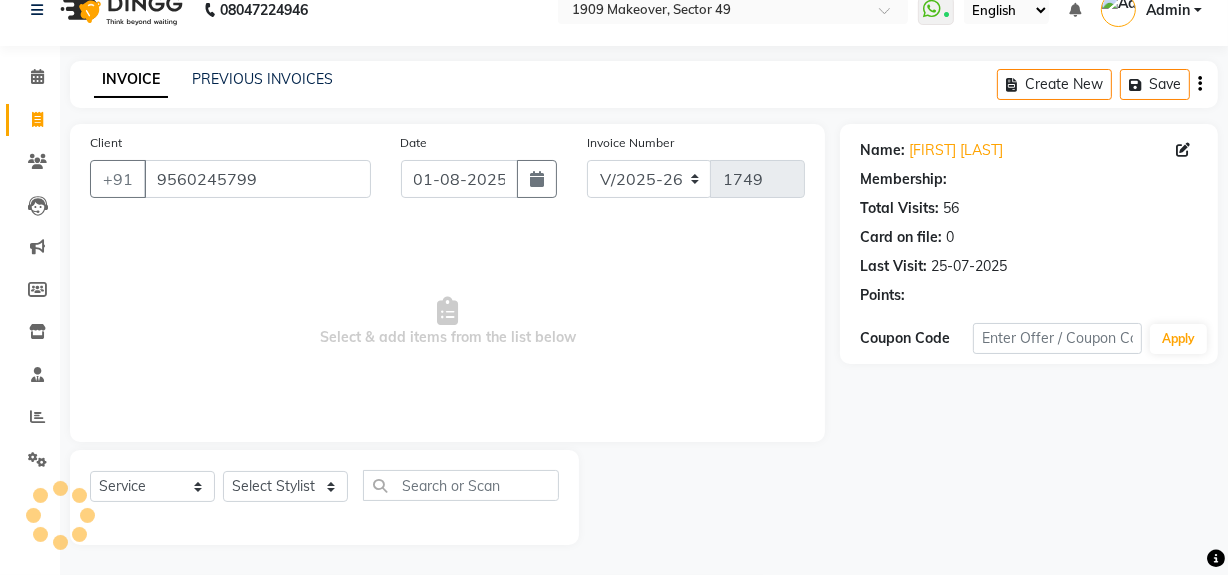 select on "1: Object" 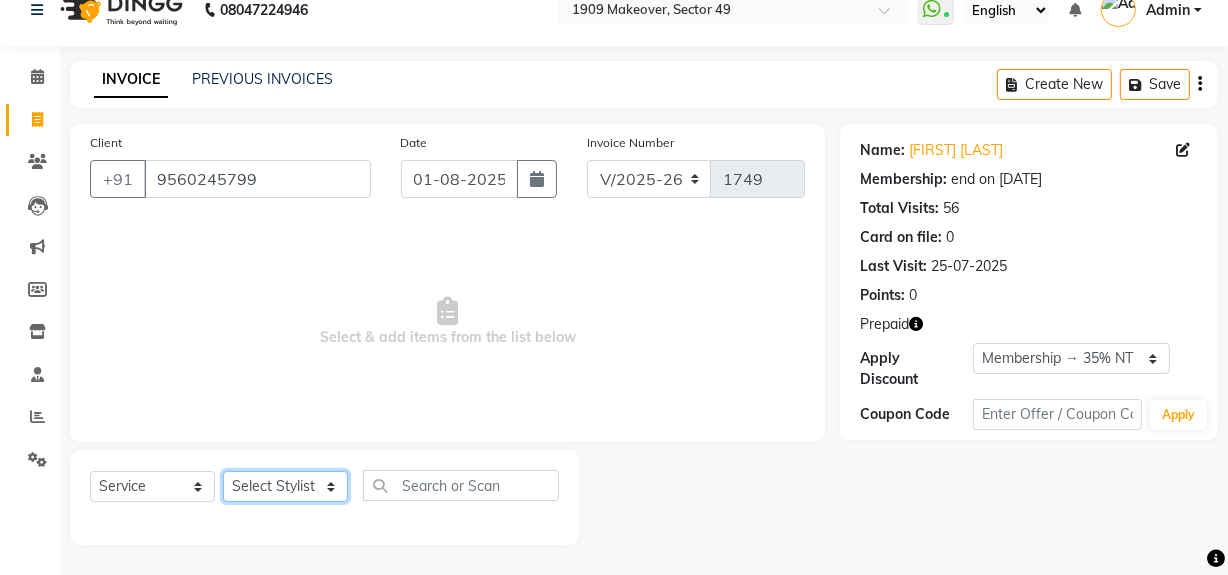 click on "Select Stylist Abdul Ahmed Arif Harun House Sale Jyoti Nisha Rehaan Ujjwal Umesh Veer vikram mehta Vishal" 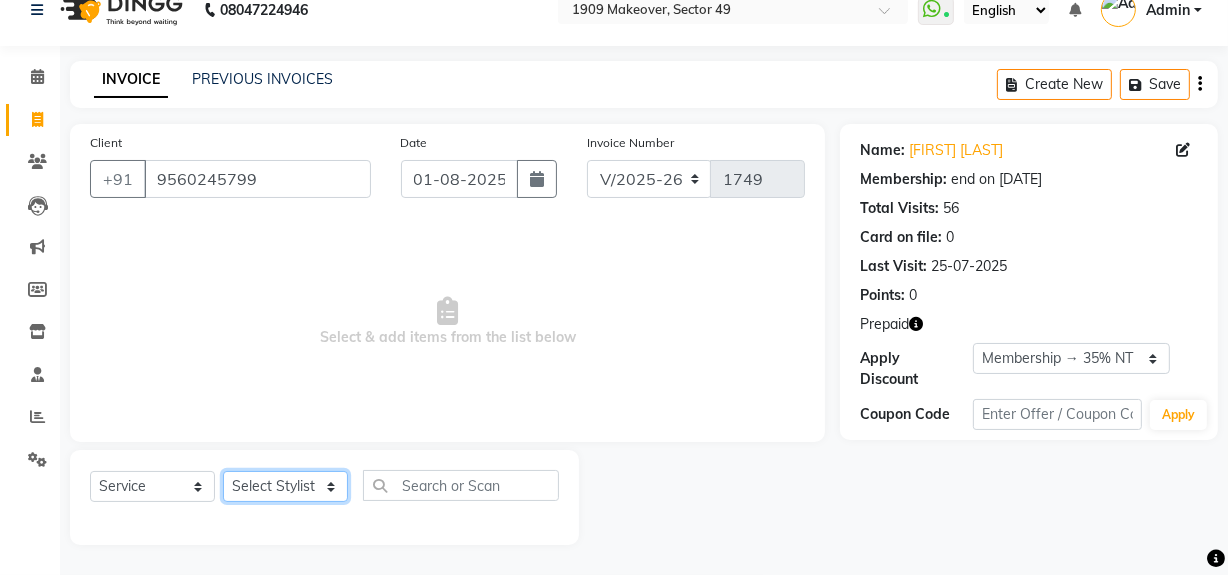 select on "57124" 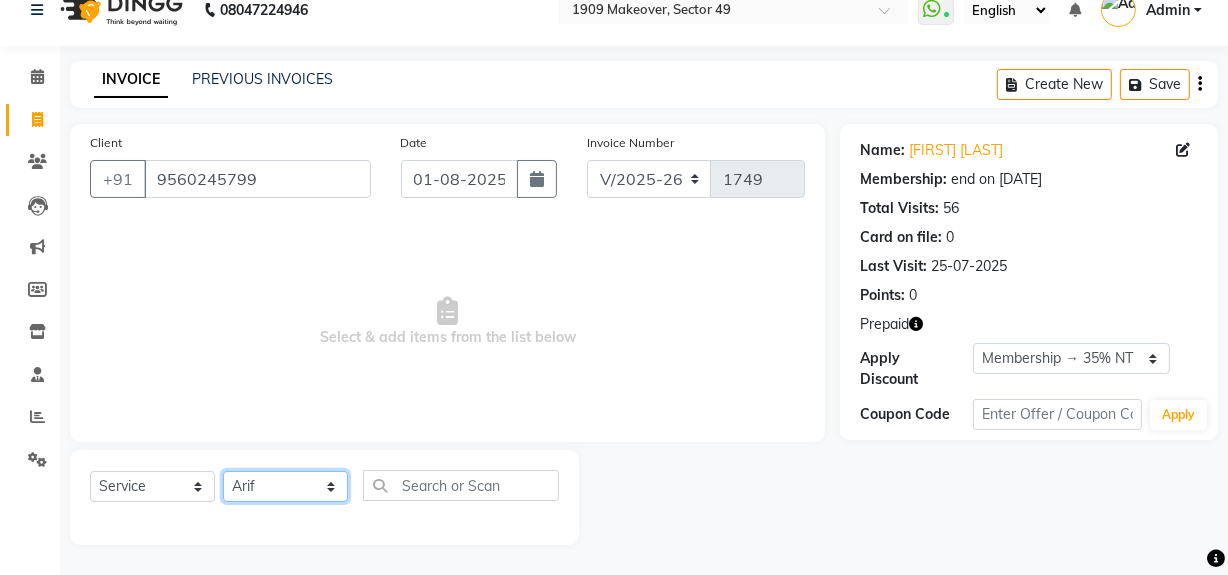 click on "Select Stylist Abdul Ahmed Arif Harun House Sale Jyoti Nisha Rehaan Ujjwal Umesh Veer vikram mehta Vishal" 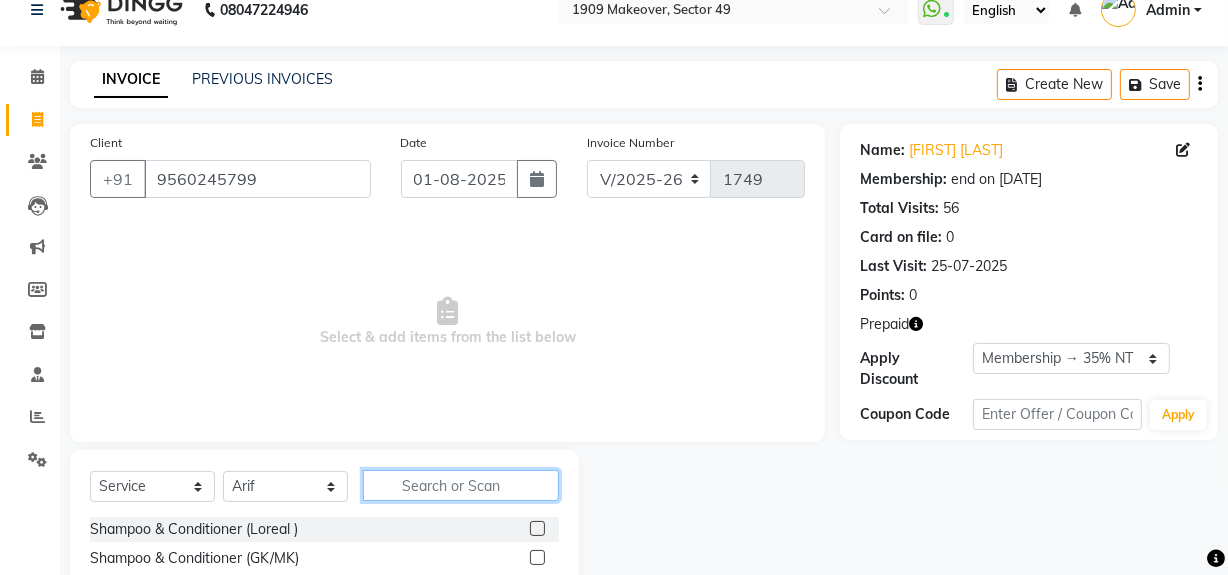 click 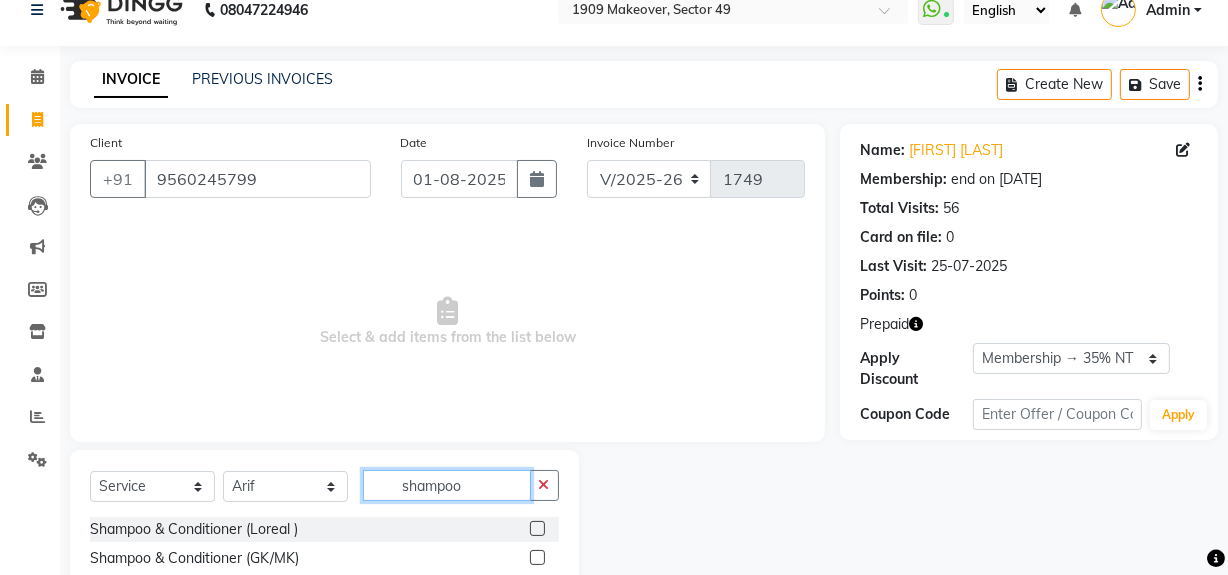 scroll, scrollTop: 141, scrollLeft: 0, axis: vertical 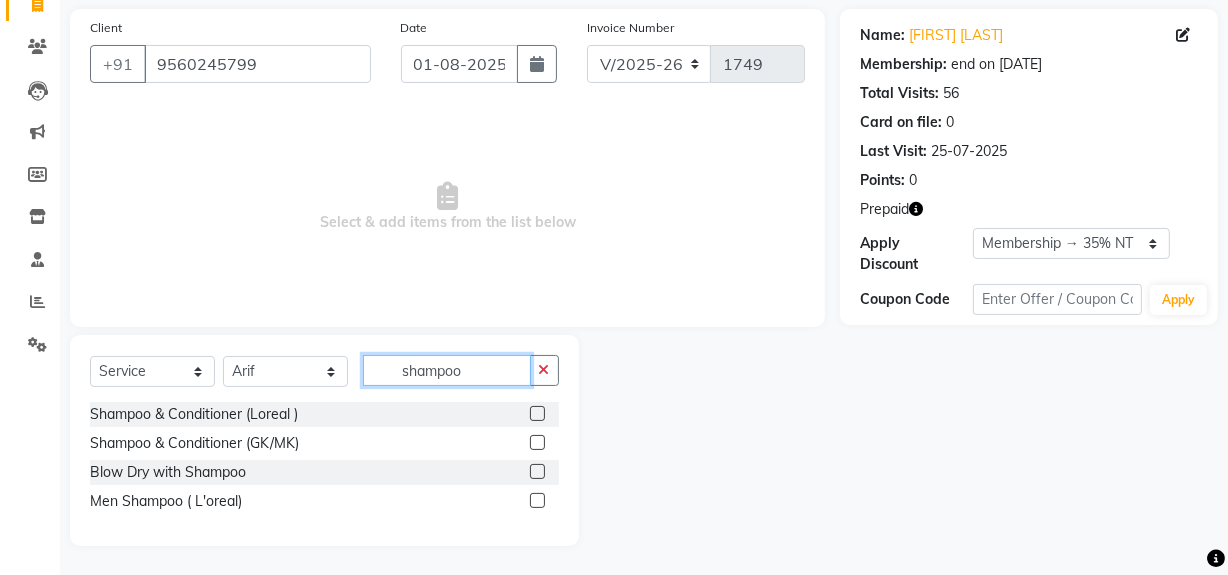 type on "shampoo" 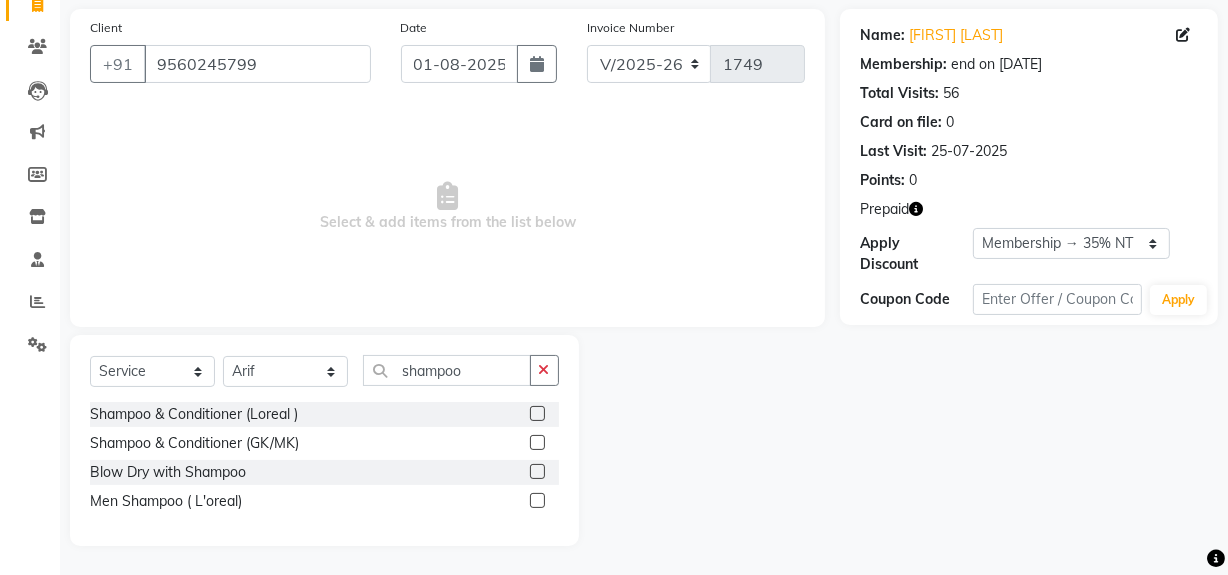 click 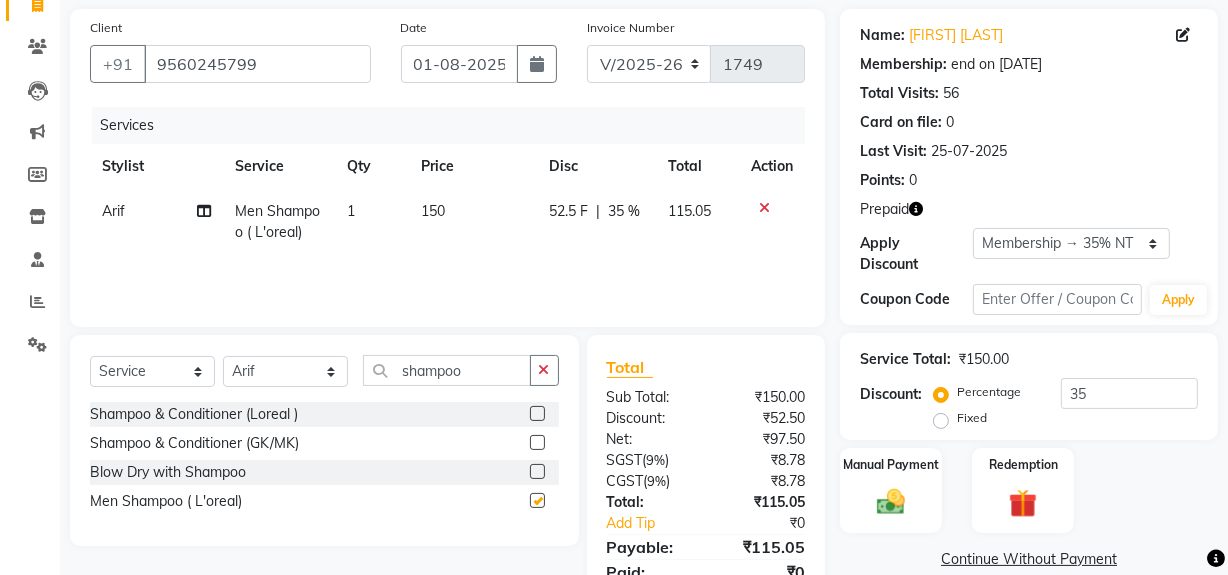 checkbox on "false" 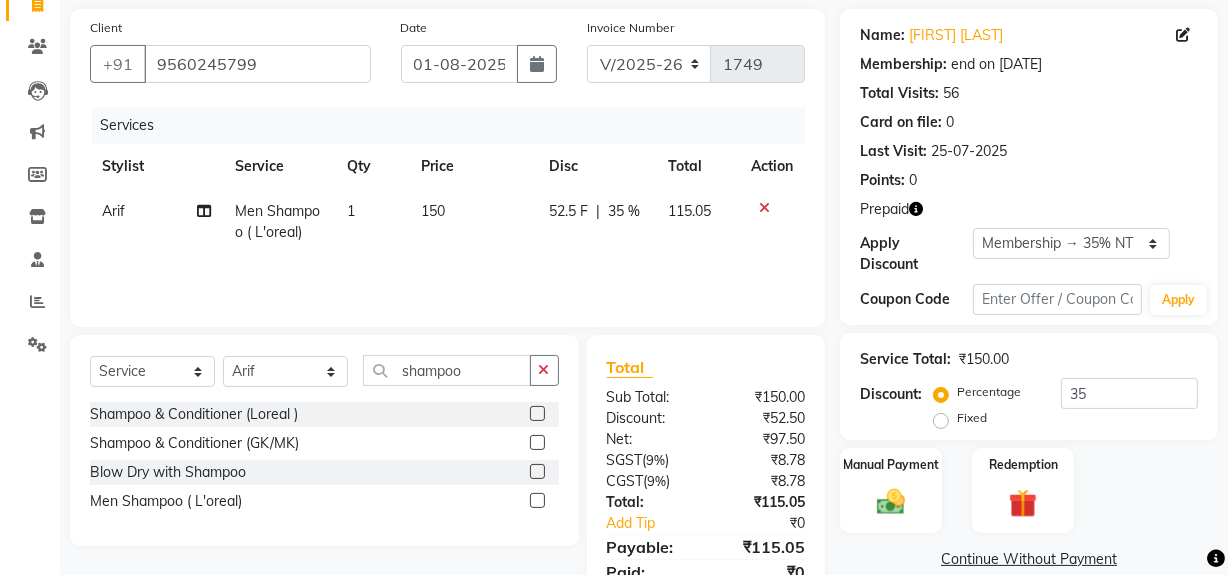 scroll, scrollTop: 225, scrollLeft: 0, axis: vertical 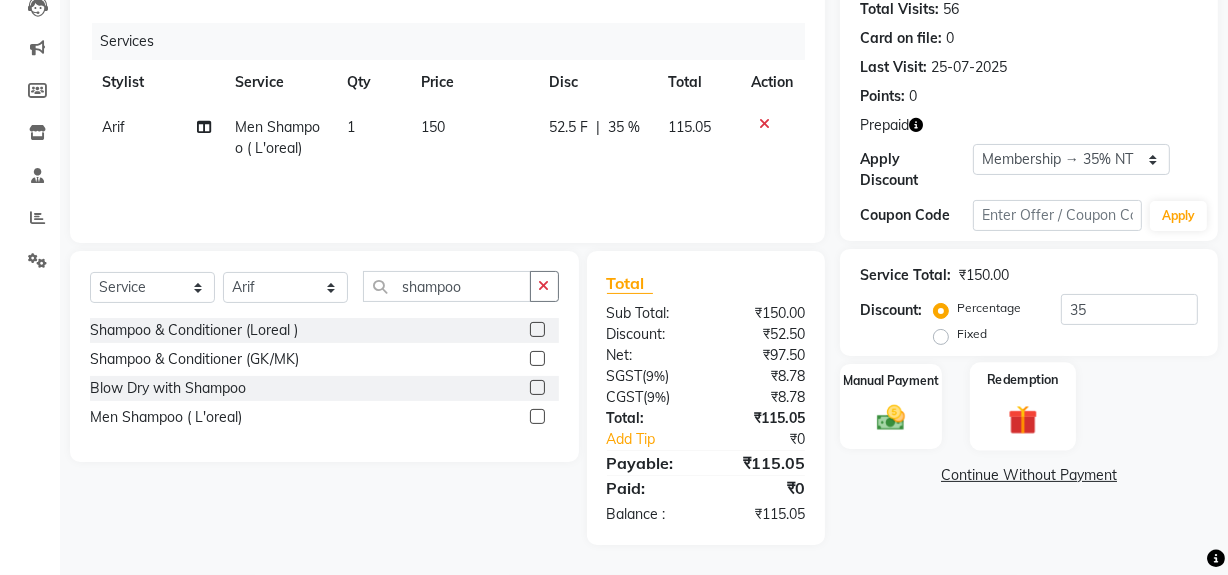 click 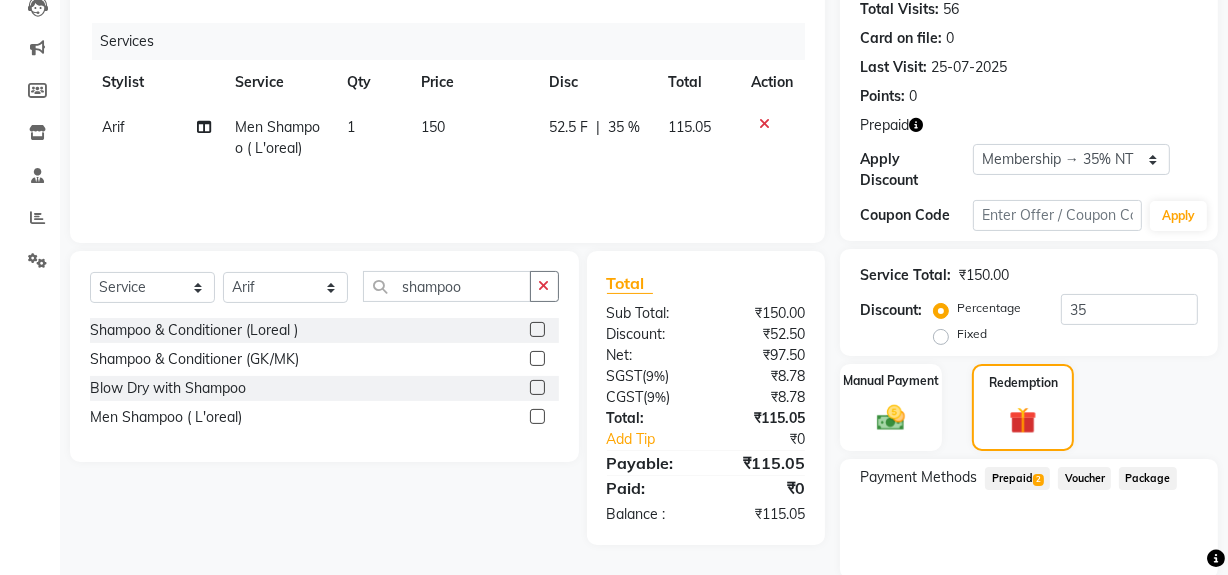 click on "Prepaid  2" 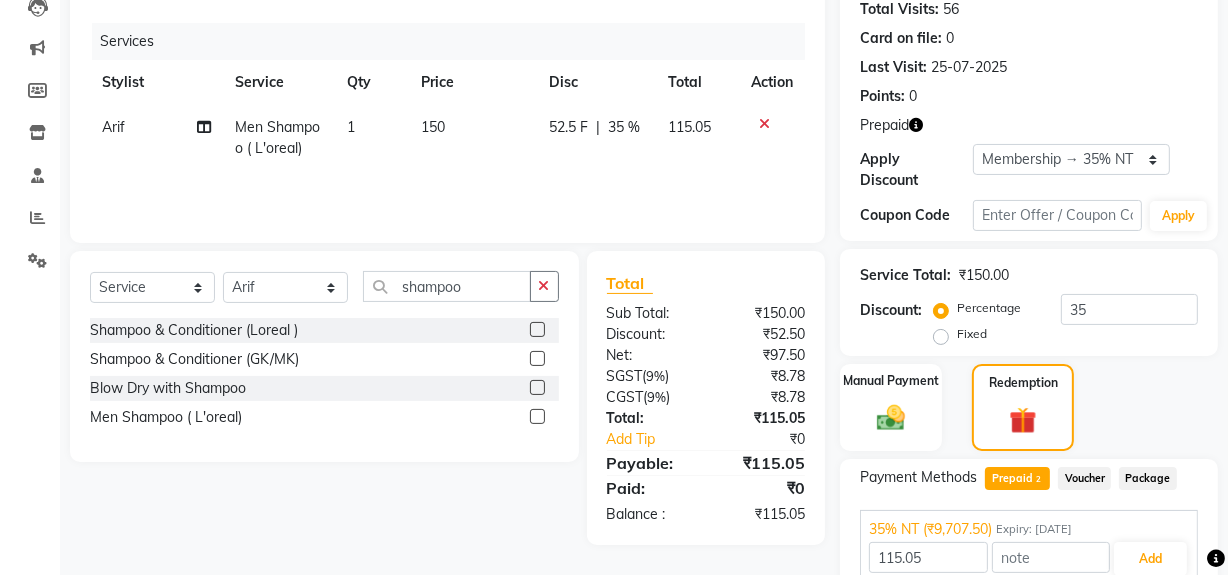 scroll, scrollTop: 361, scrollLeft: 0, axis: vertical 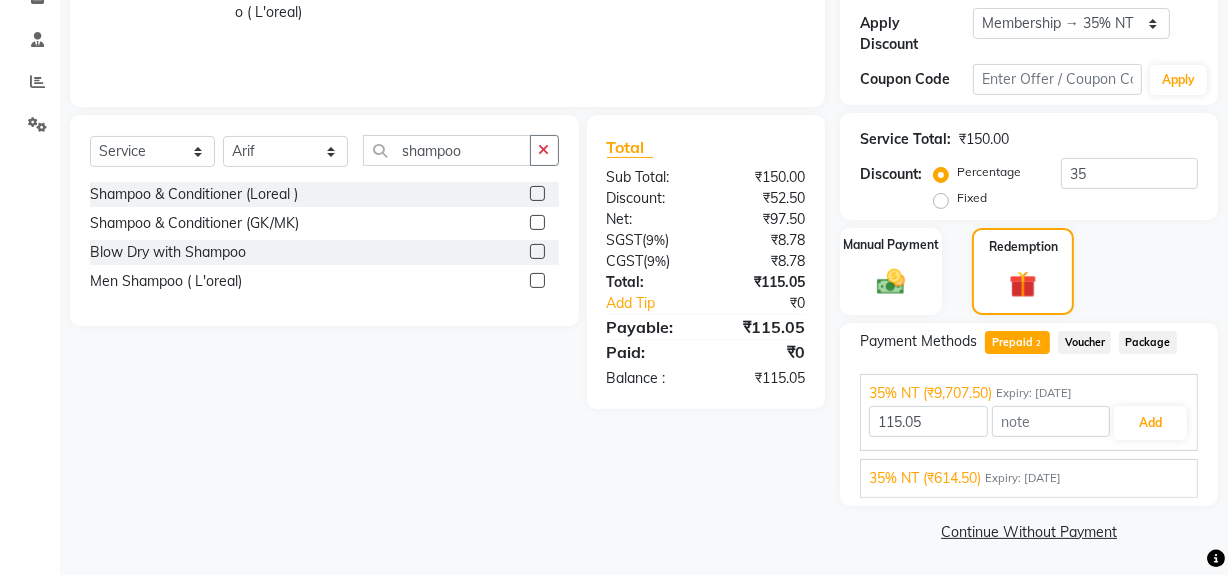 click on "35% NT (₹614.50) Expiry: [DATE]" at bounding box center (1029, 478) 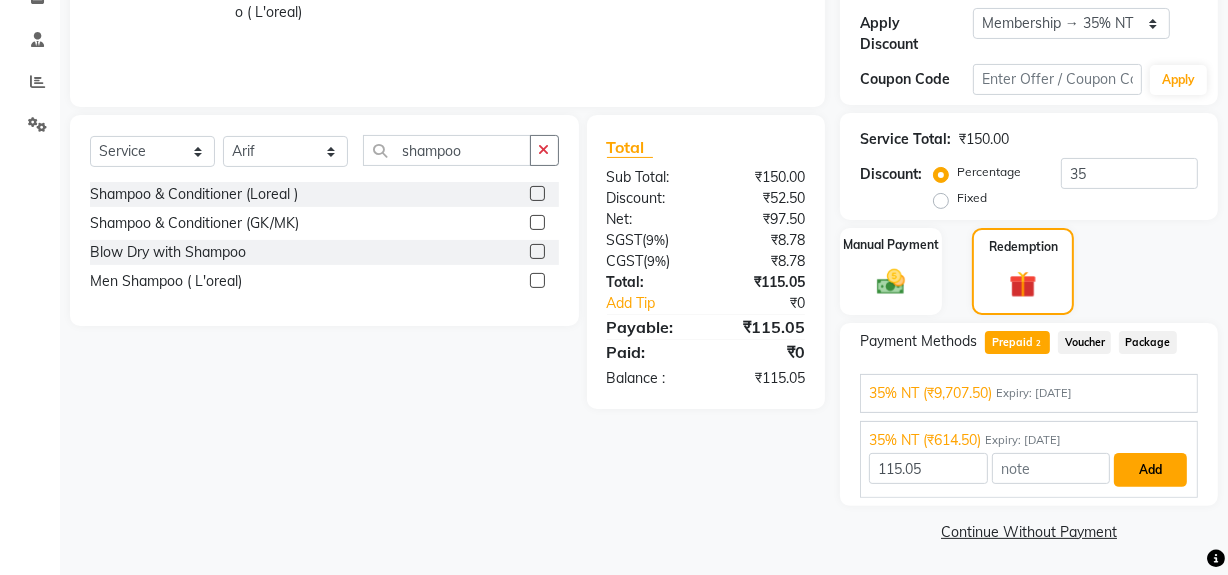 click on "Add" at bounding box center [1150, 470] 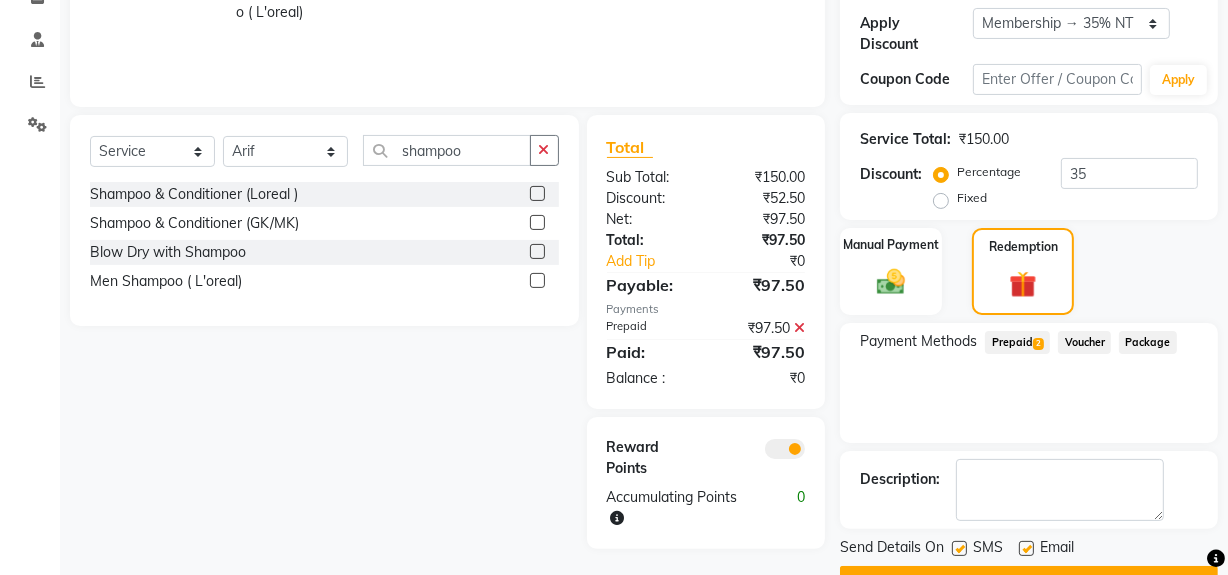 drag, startPoint x: 1230, startPoint y: 479, endPoint x: 1201, endPoint y: 604, distance: 128.31992 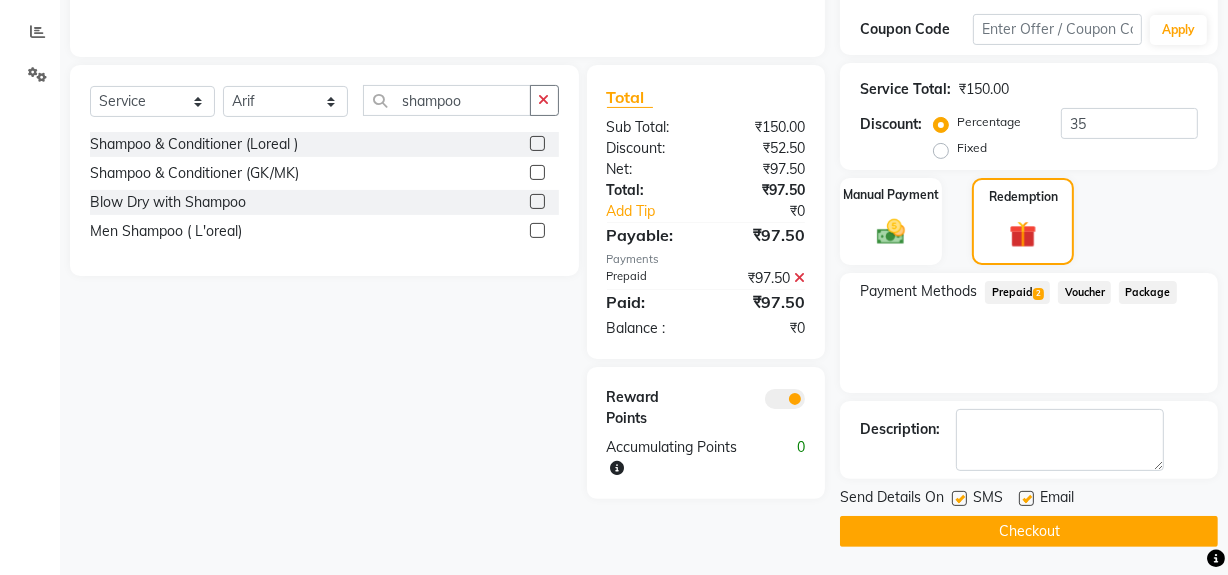 click on "Send Details On SMS Email" 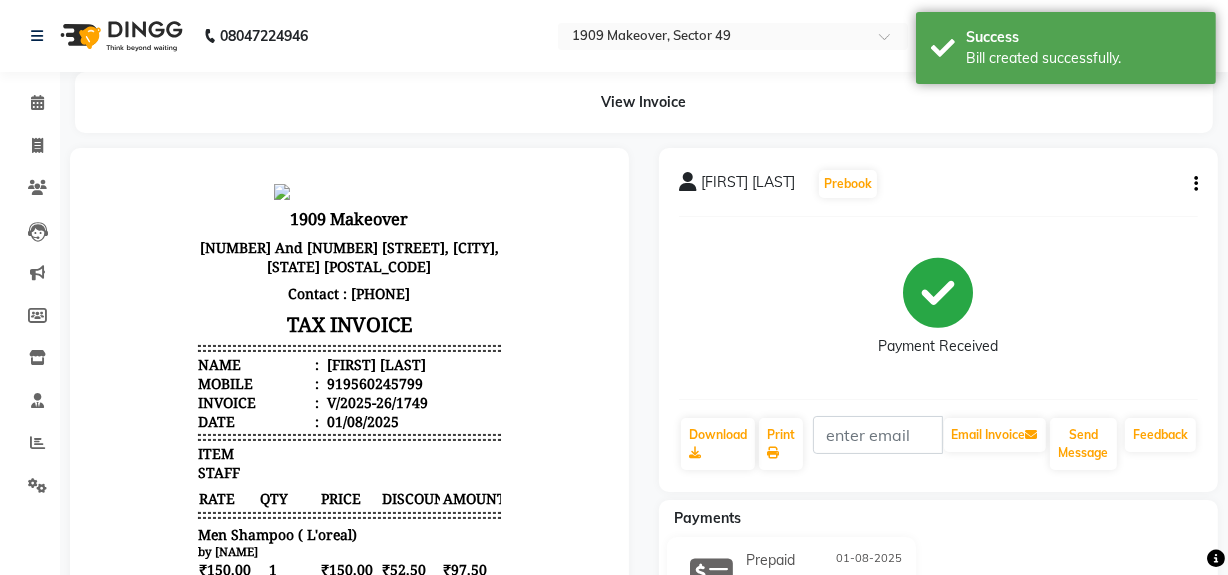 scroll, scrollTop: 0, scrollLeft: 0, axis: both 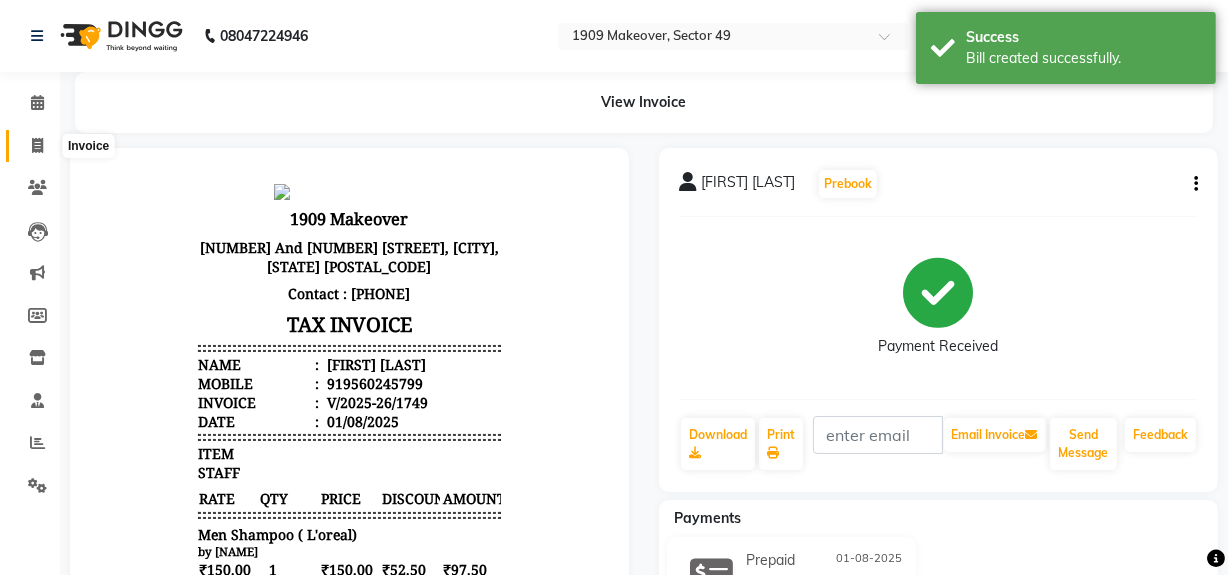 click 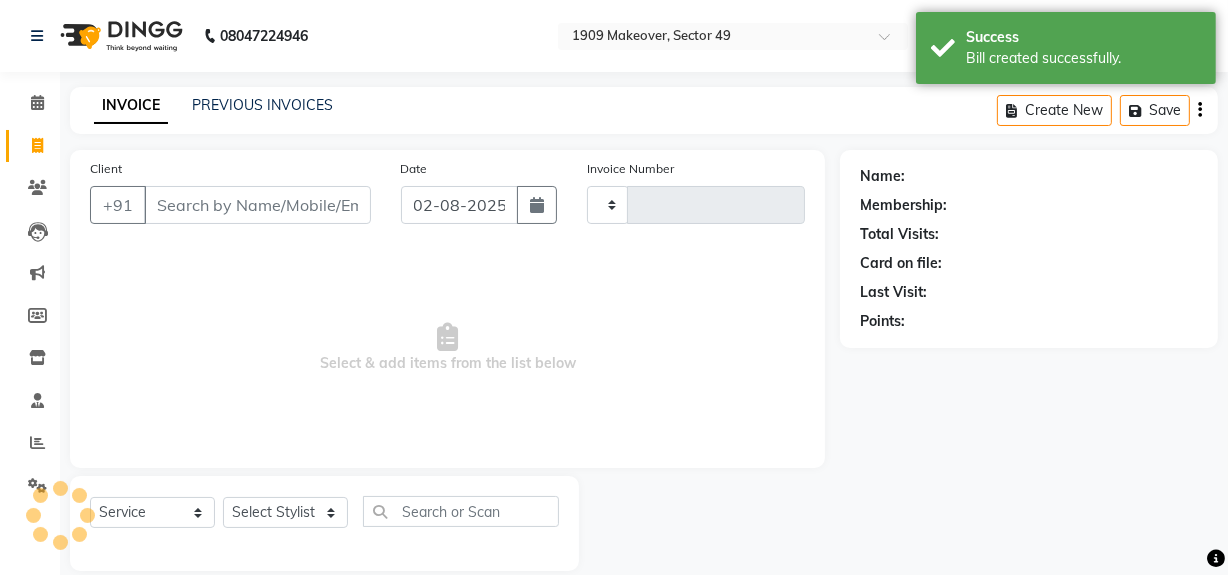 type on "1750" 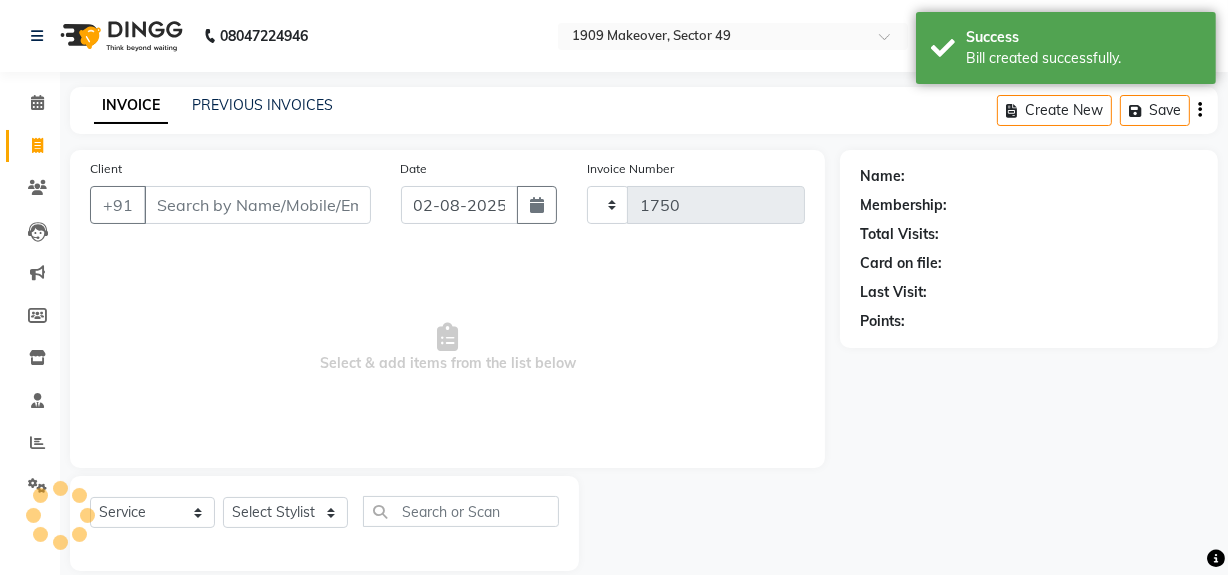 scroll, scrollTop: 26, scrollLeft: 0, axis: vertical 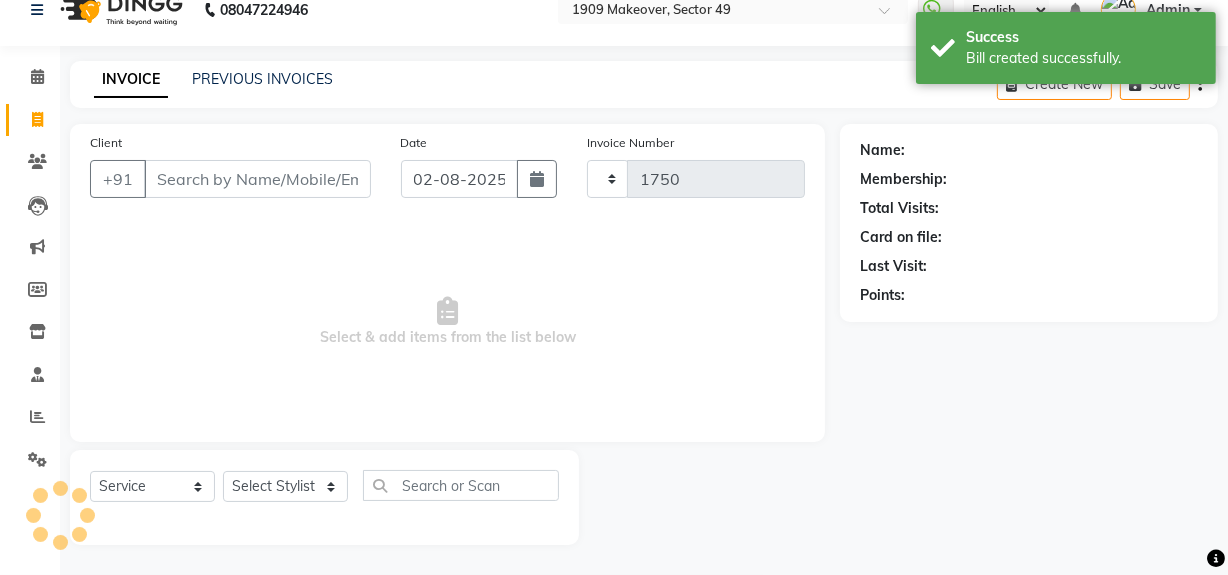 select on "6923" 